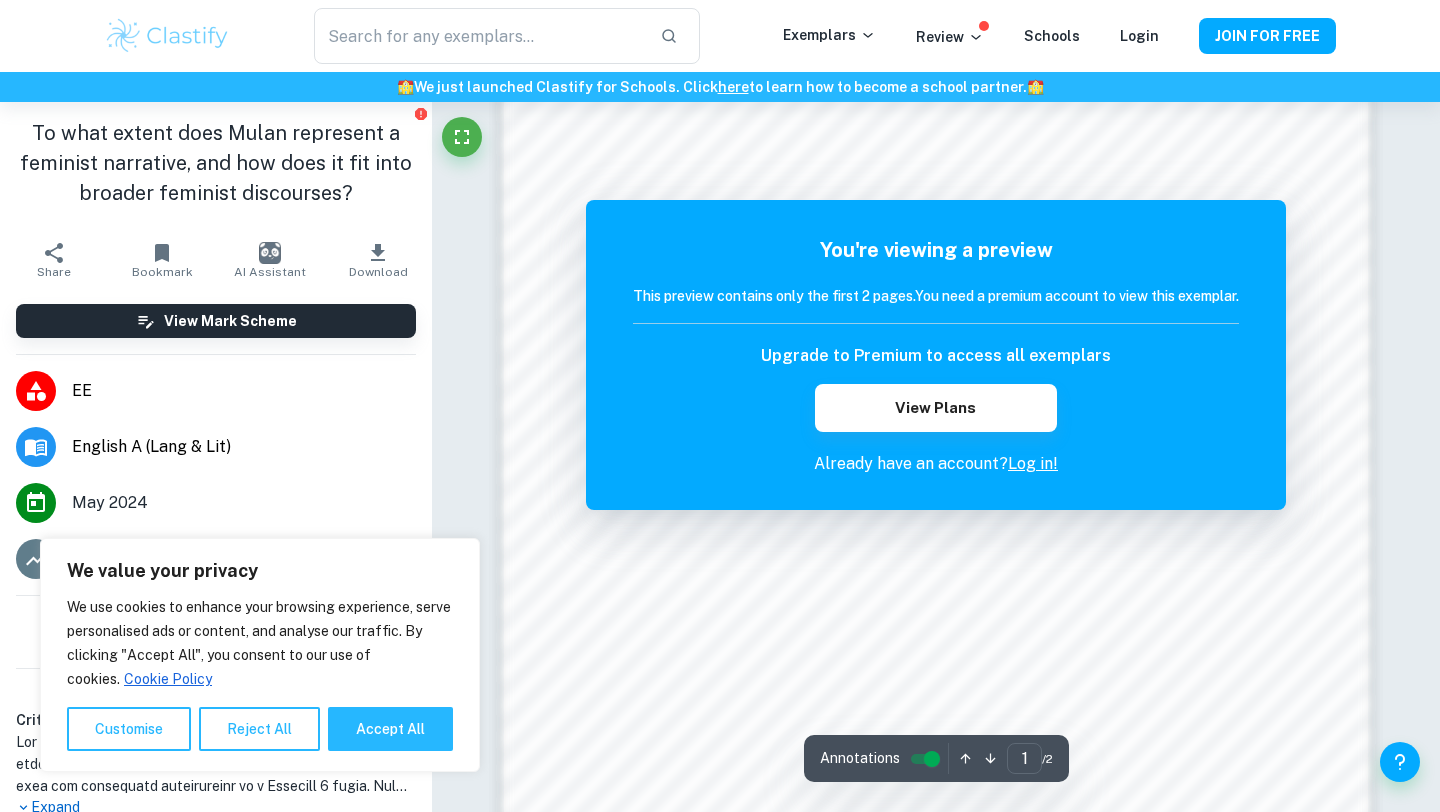 scroll, scrollTop: 1898, scrollLeft: 0, axis: vertical 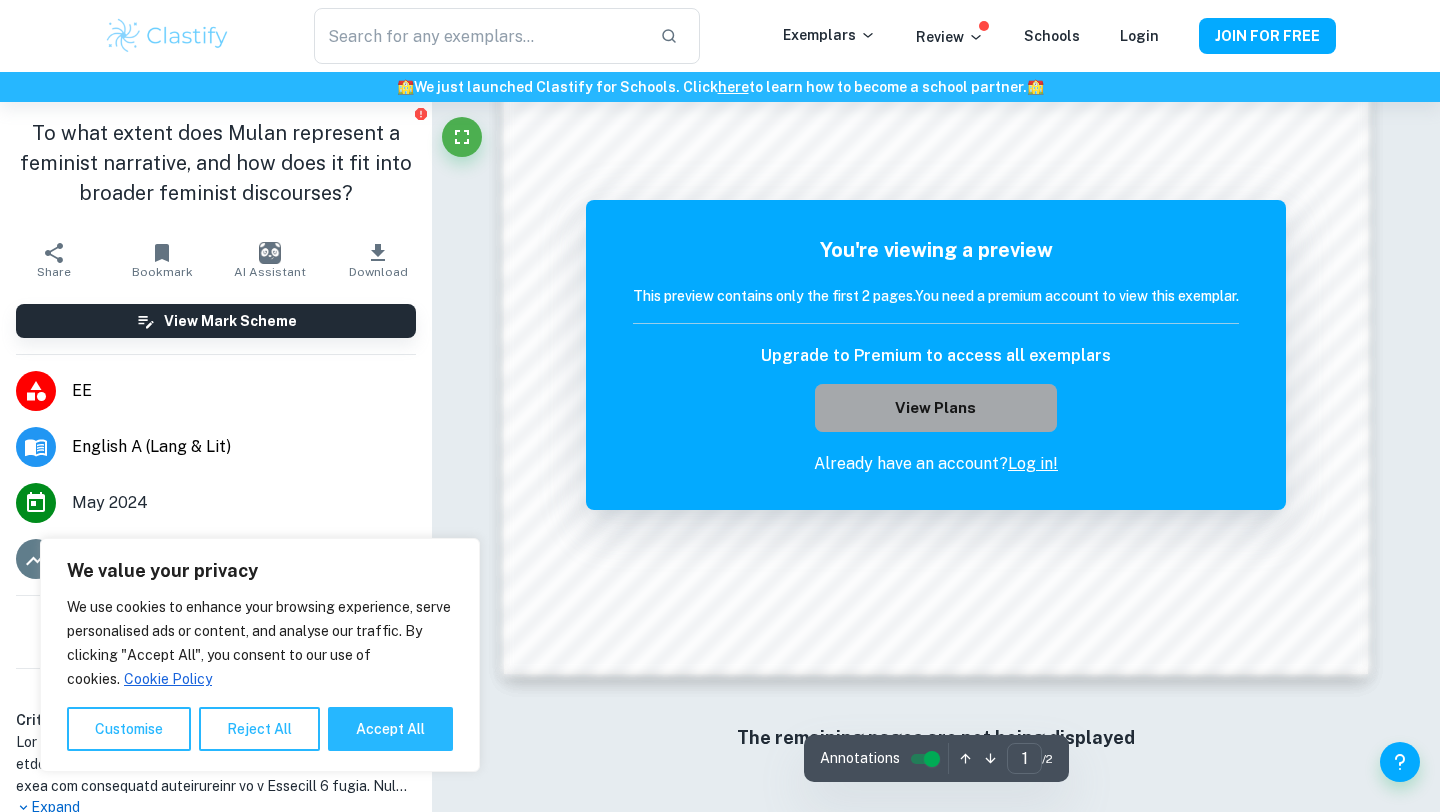 click on "View Plans" at bounding box center (936, 408) 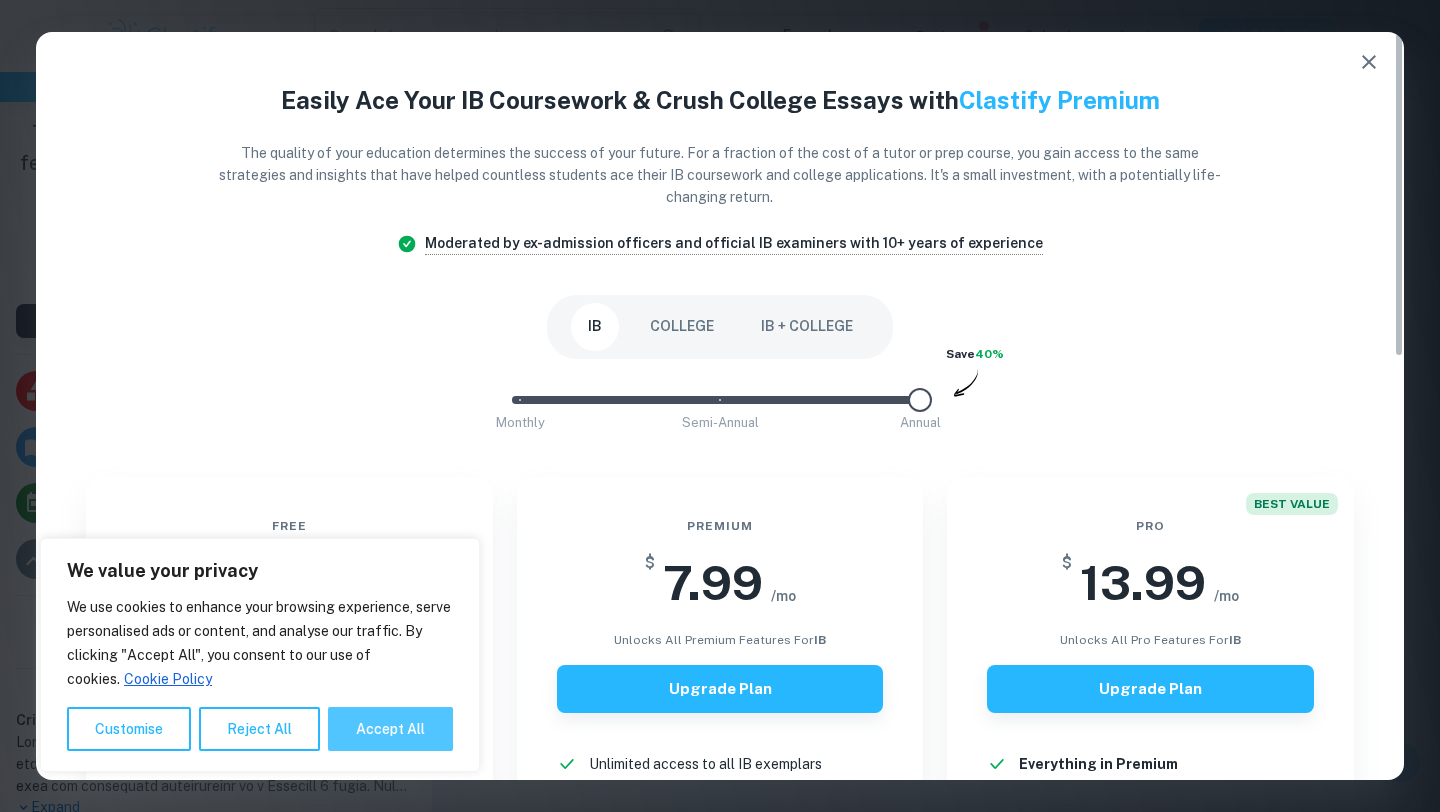 click on "Accept All" at bounding box center (390, 729) 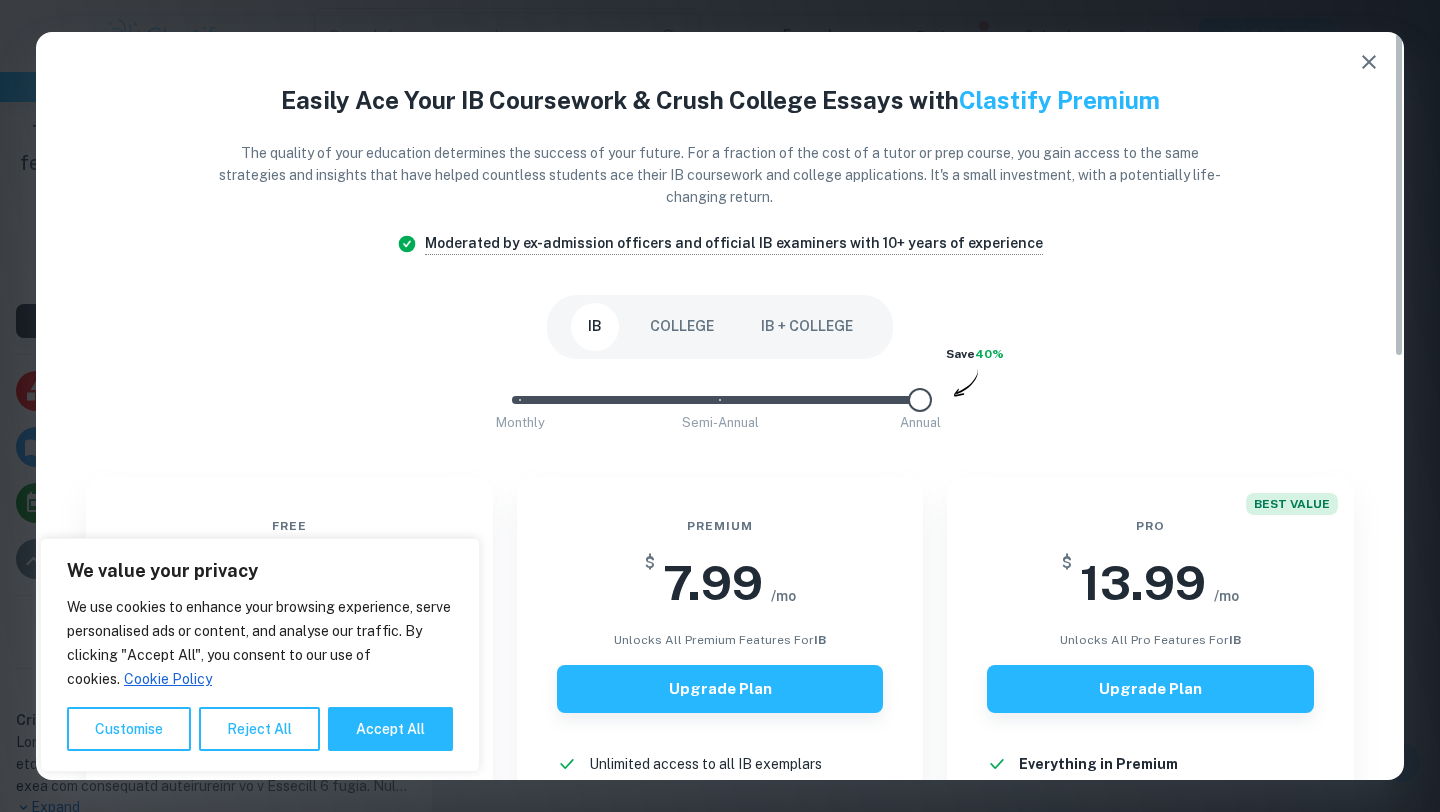 checkbox on "true" 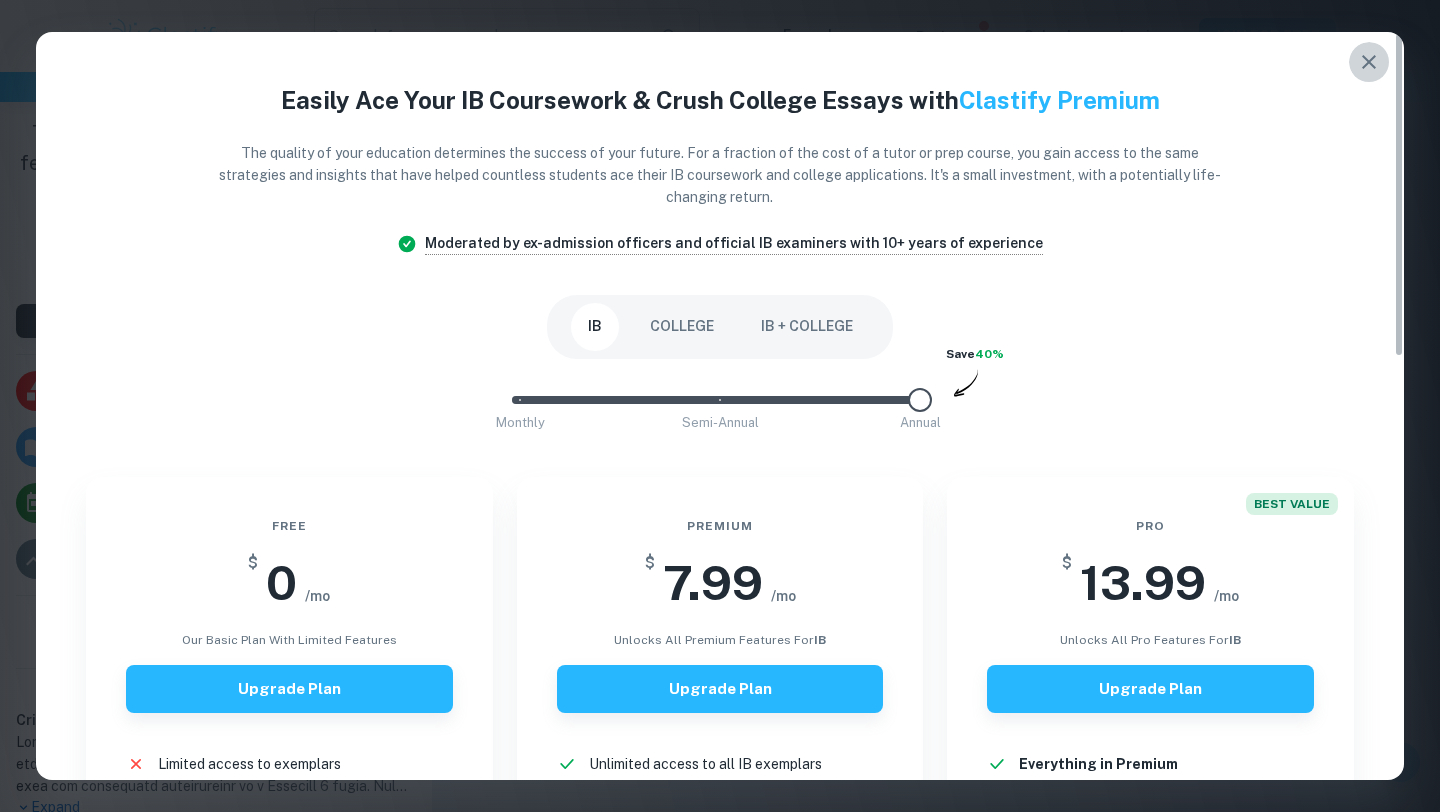 click 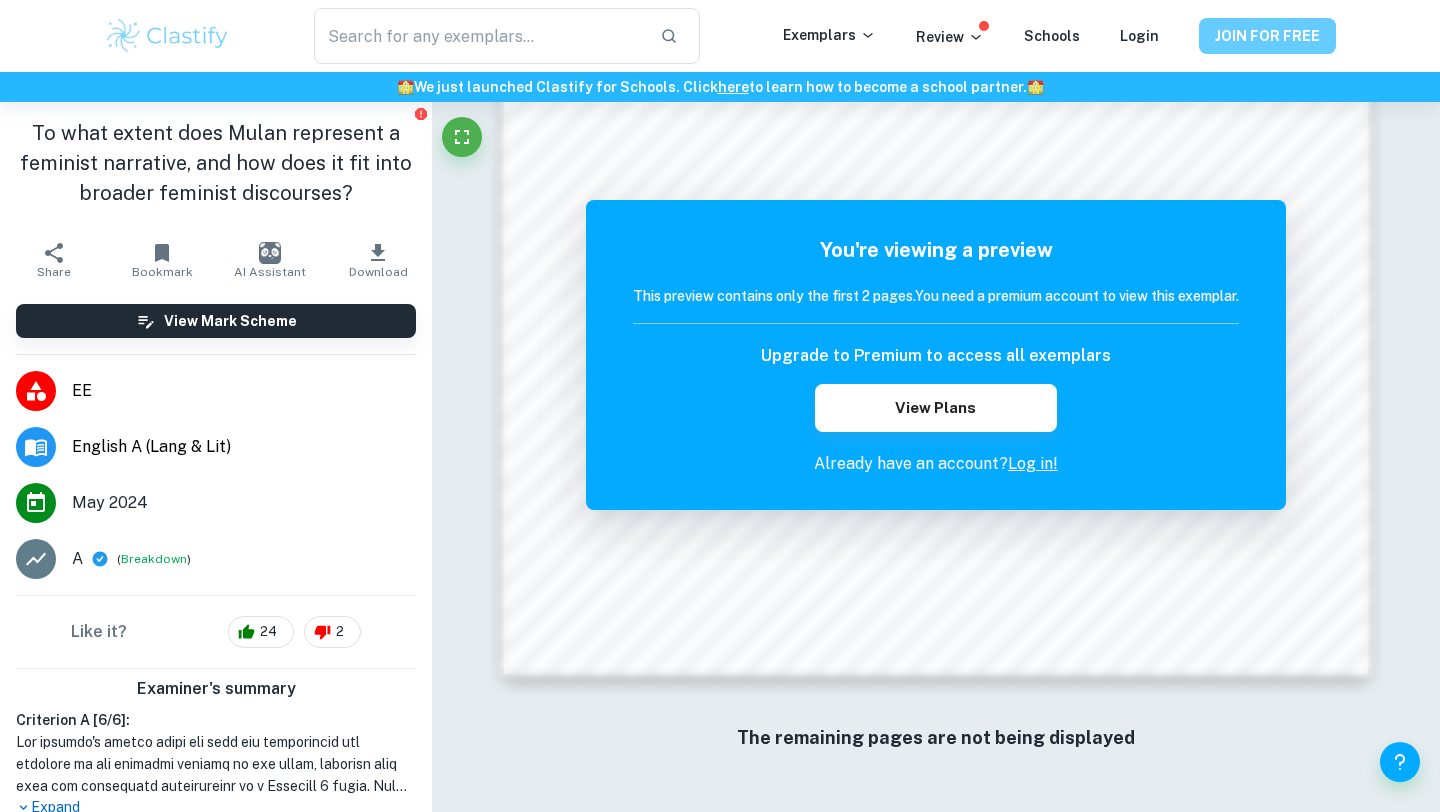 click on "JOIN FOR FREE" at bounding box center [1267, 36] 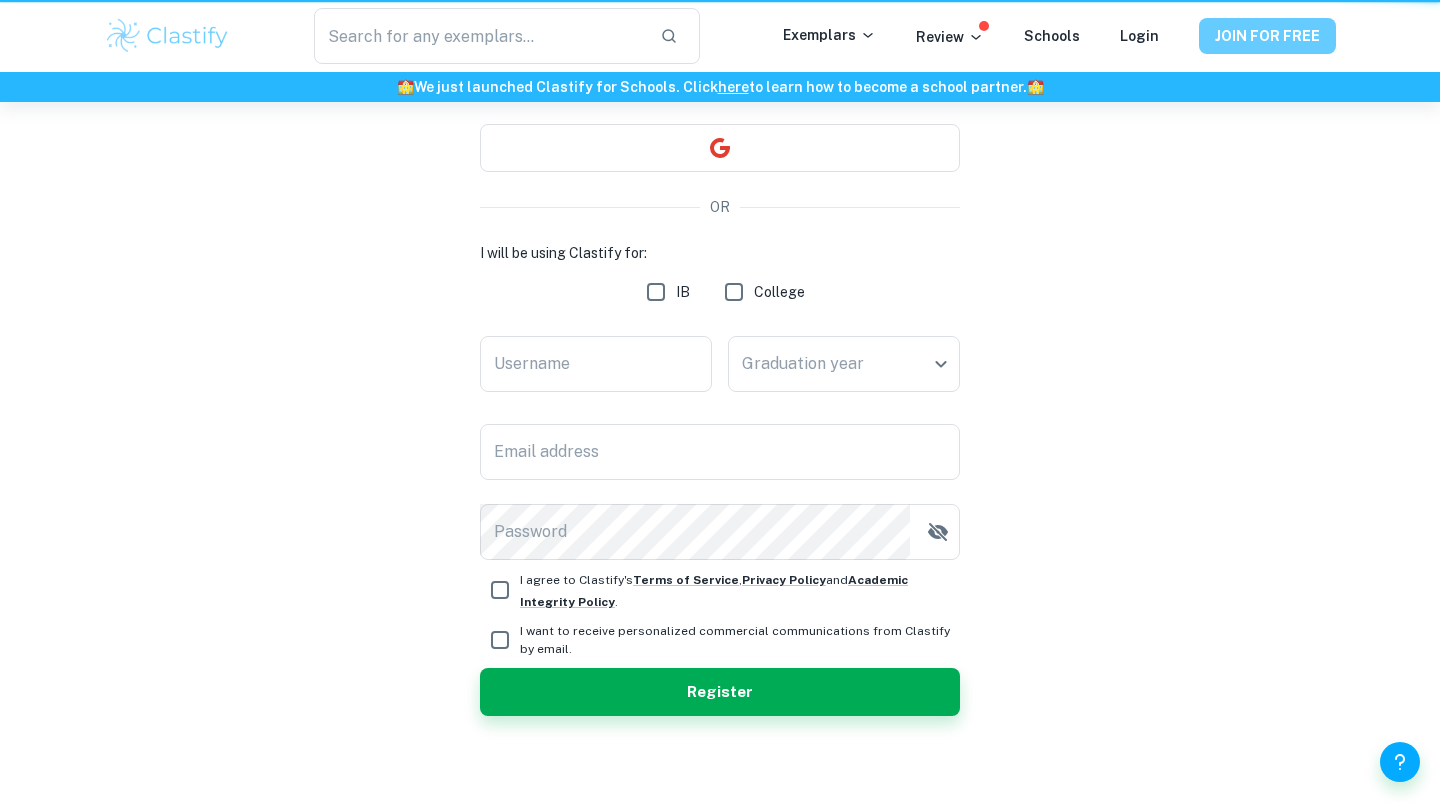 scroll, scrollTop: 0, scrollLeft: 0, axis: both 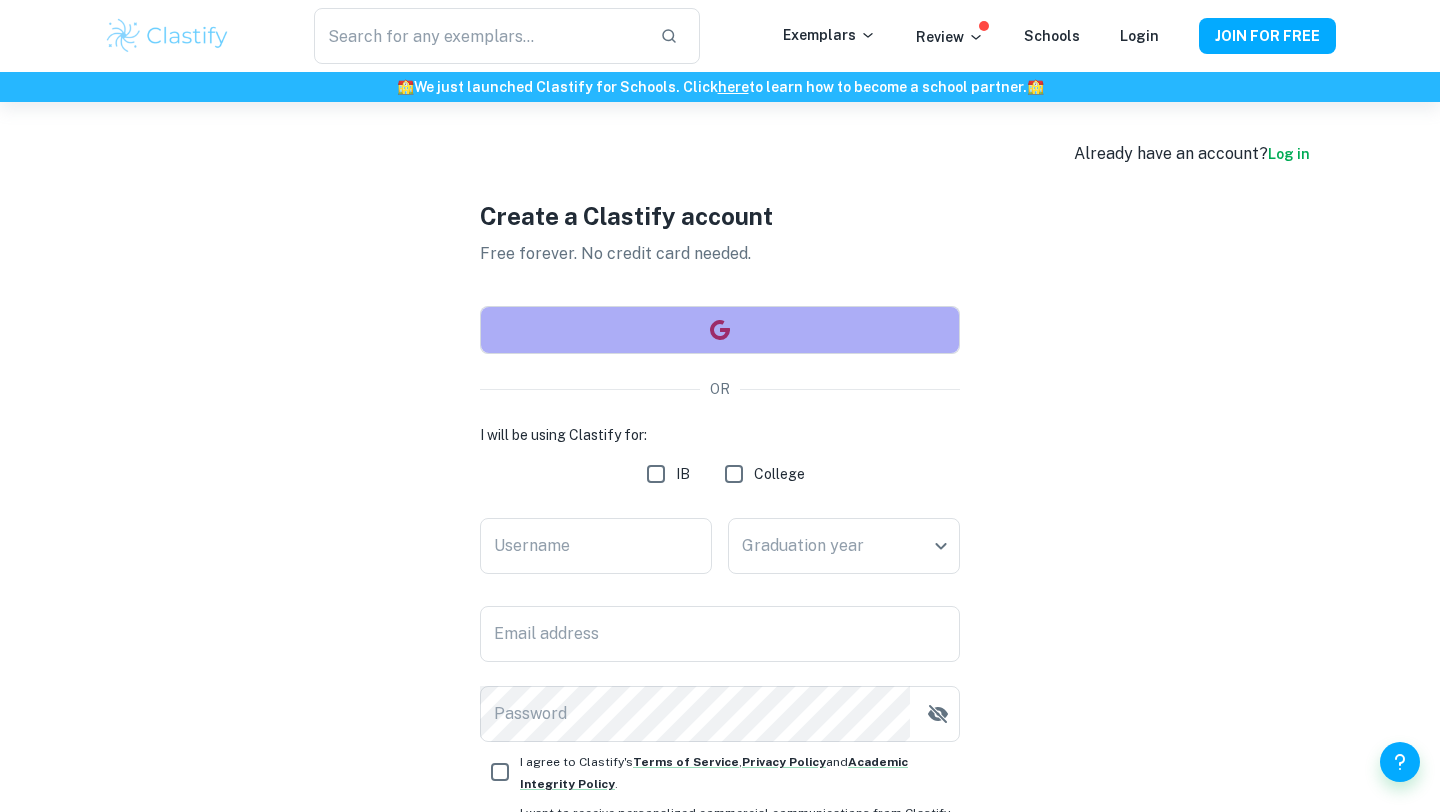 click at bounding box center (720, 330) 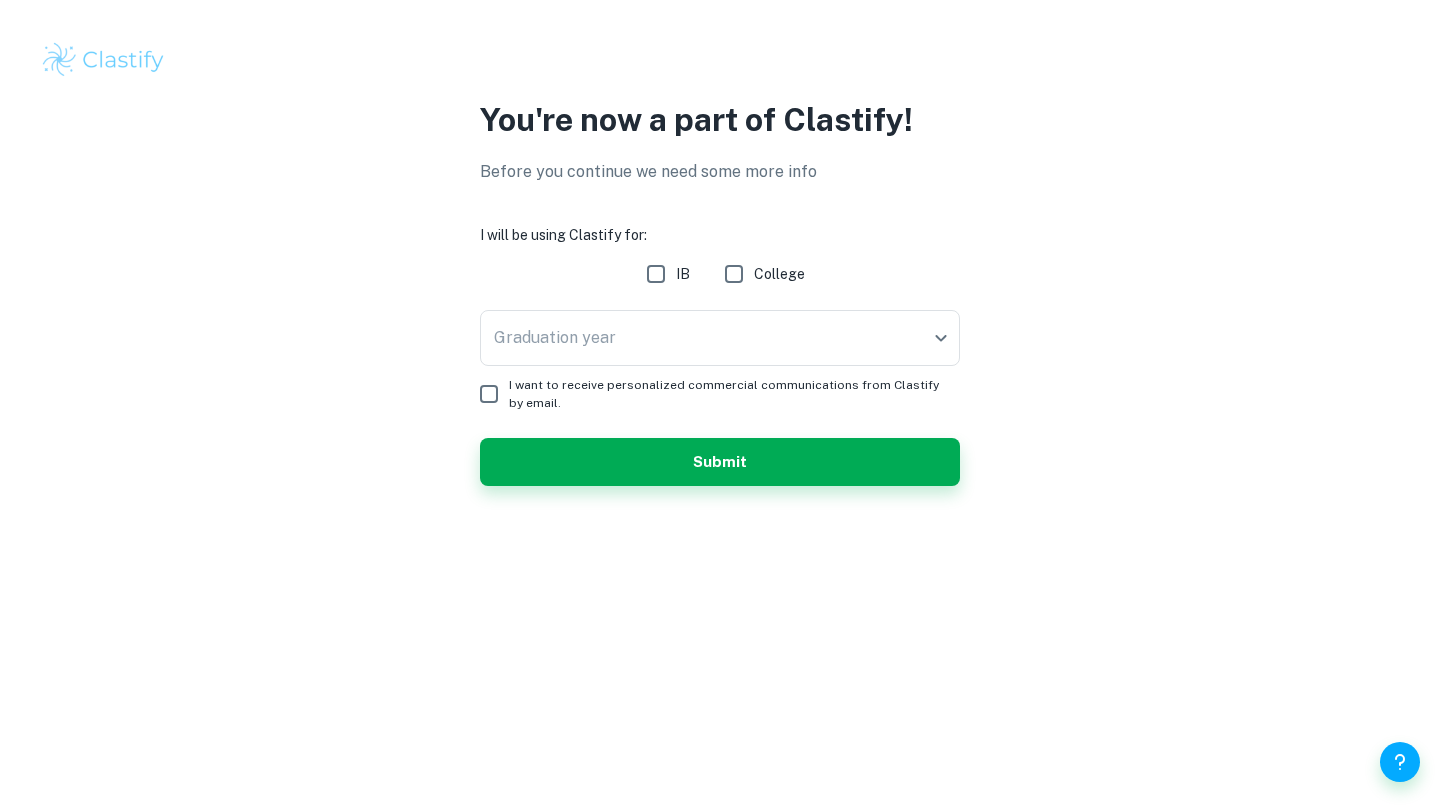 scroll, scrollTop: 0, scrollLeft: 0, axis: both 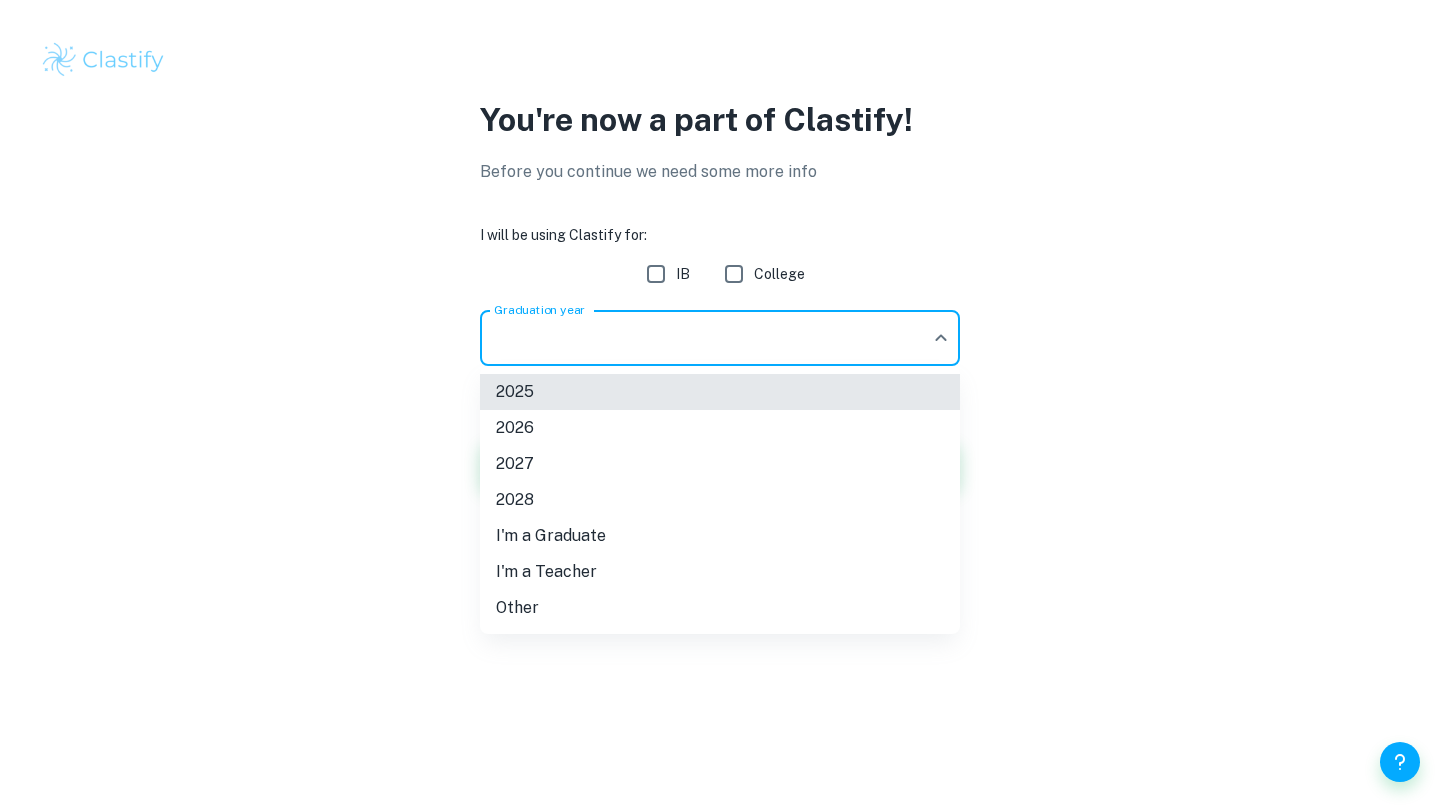 click on "We value your privacy We use cookies to enhance your browsing experience, serve personalised ads or content, and analyse our traffic. By clicking "Accept All", you consent to our use of cookies.   Cookie Policy Customise   Reject All   Accept All   Customise Consent Preferences   We use cookies to help you navigate efficiently and perform certain functions. You will find detailed information about all cookies under each consent category below. The cookies that are categorised as "Necessary" are stored on your browser as they are essential for enabling the basic functionalities of the site. ...  Show more For more information on how Google's third-party cookies operate and handle your data, see:   Google Privacy Policy Necessary Always Active Necessary cookies are required to enable the basic features of this site, such as providing secure log-in or adjusting your consent preferences. These cookies do not store any personally identifiable data. Functional Analytics Performance Advertisement Uncategorised" at bounding box center (720, 406) 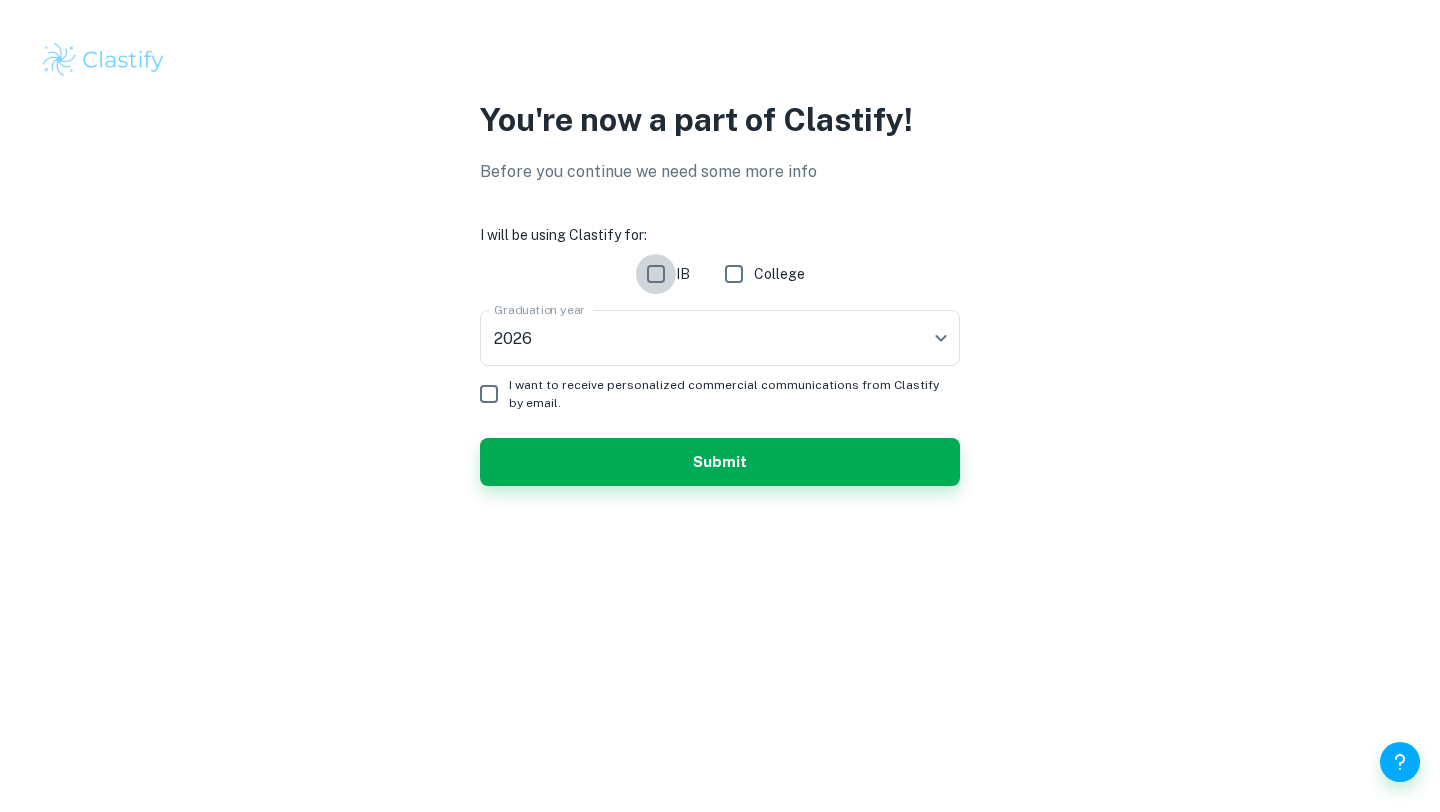 click on "IB" at bounding box center (656, 274) 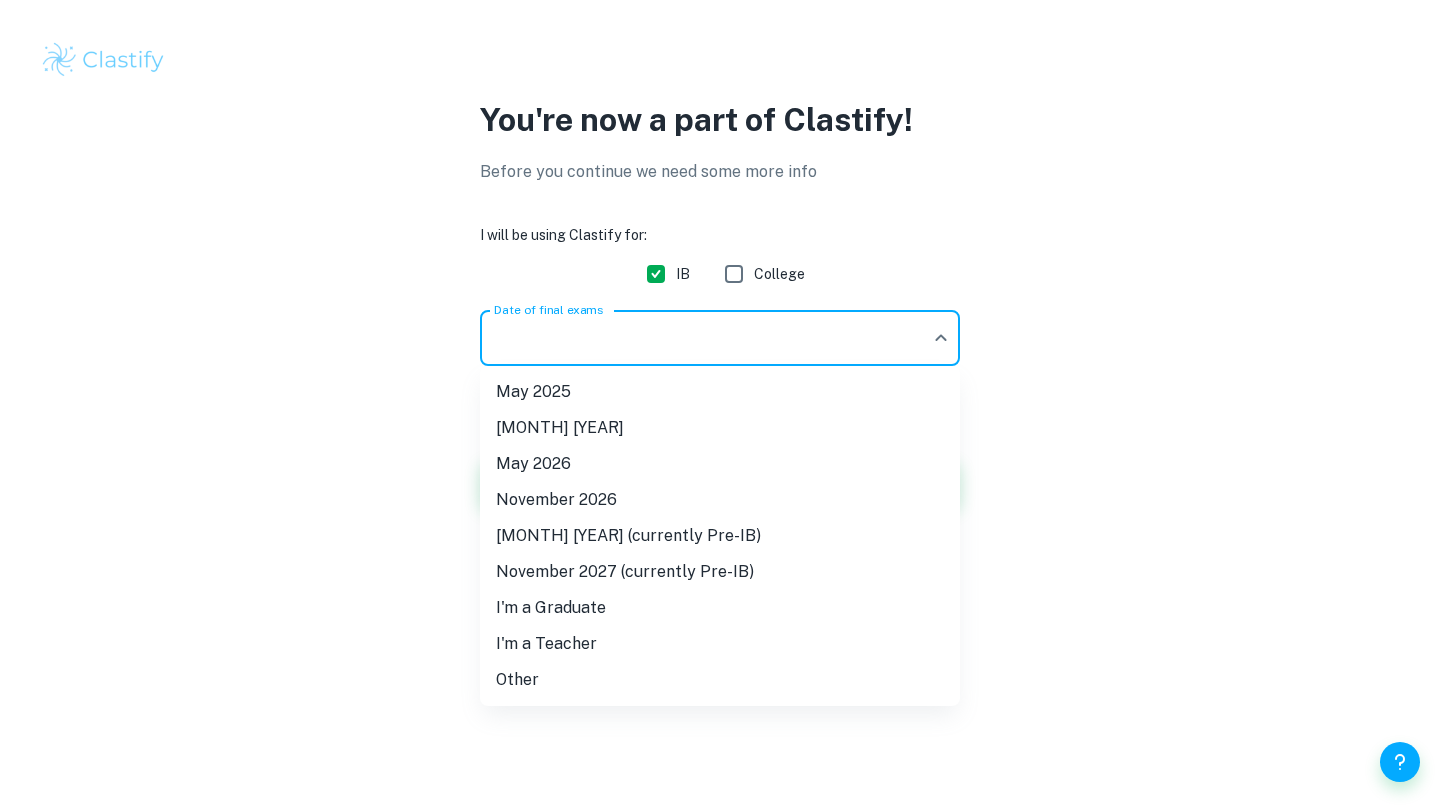 click on "We value your privacy We use cookies to enhance your browsing experience, serve personalised ads or content, and analyse our traffic. By clicking "Accept All", you consent to our use of cookies.   Cookie Policy Customise   Reject All   Accept All   Customise Consent Preferences   We use cookies to help you navigate efficiently and perform certain functions. You will find detailed information about all cookies under each consent category below. The cookies that are categorised as "Necessary" are stored on your browser as they are essential for enabling the basic functionalities of the site. ...  Show more For more information on how Google's third-party cookies operate and handle your data, see:   Google Privacy Policy Necessary Always Active Necessary cookies are required to enable the basic features of this site, such as providing secure log-in or adjusting your consent preferences. These cookies do not store any personally identifiable data. Functional Analytics Performance Advertisement Uncategorised" at bounding box center [720, 406] 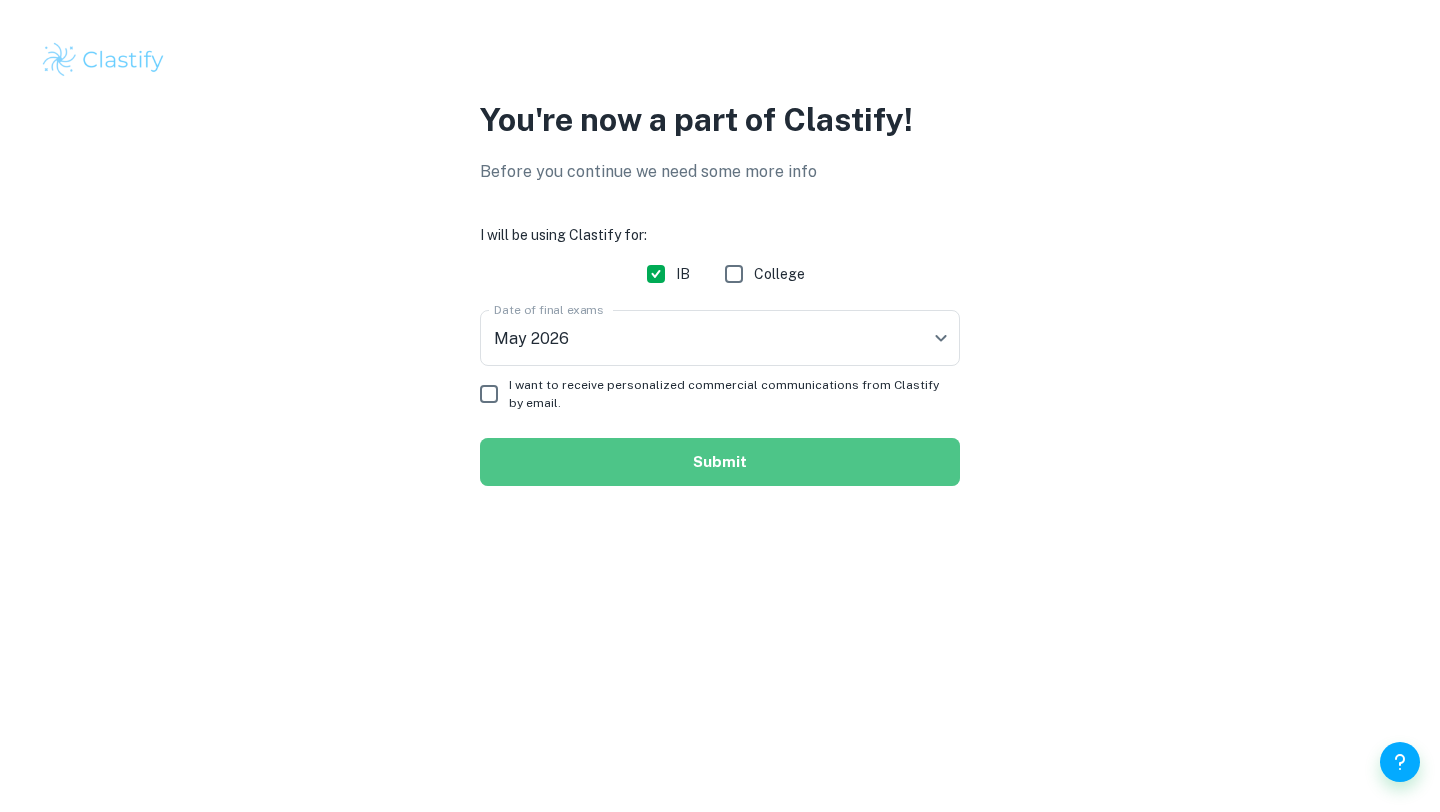 click on "Submit" at bounding box center [720, 462] 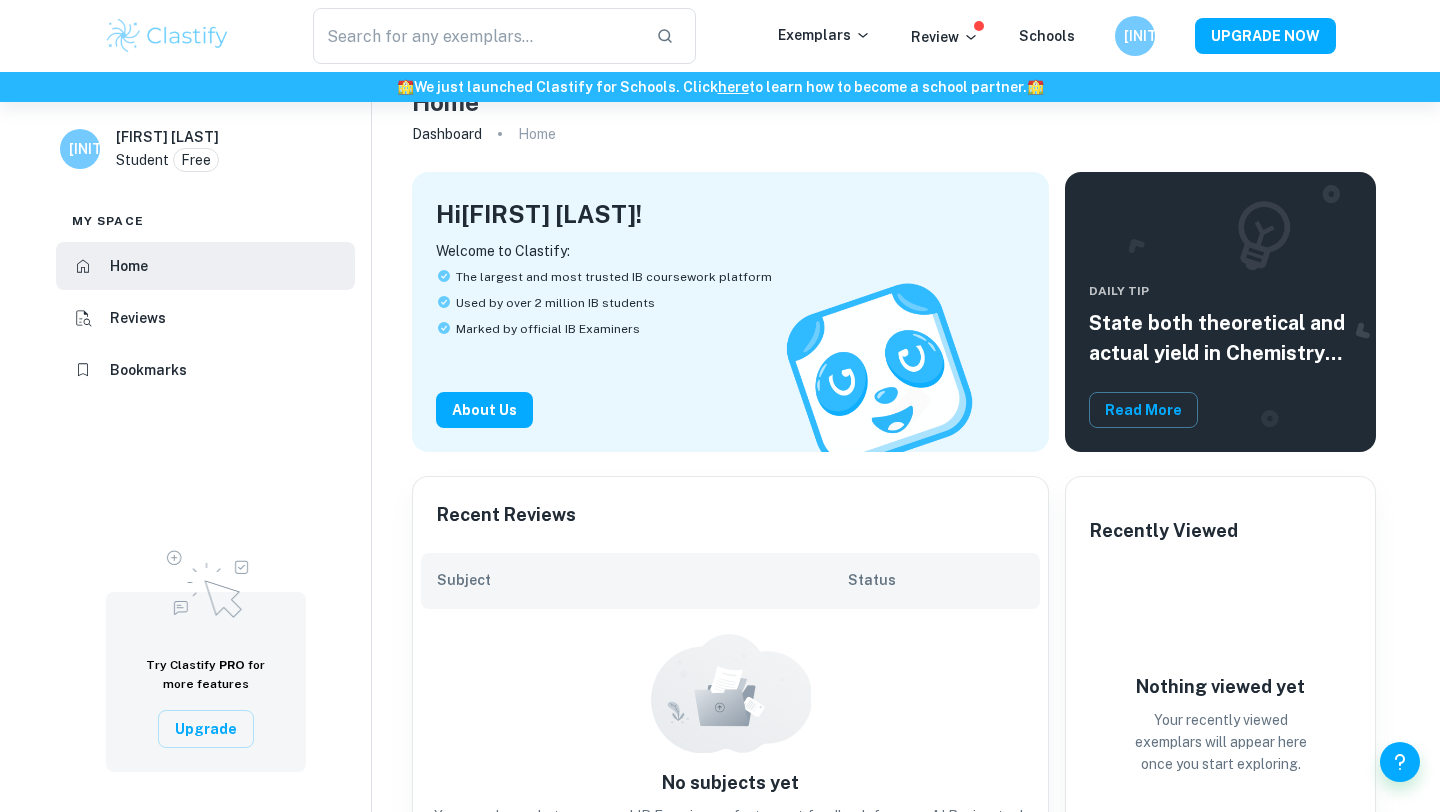 scroll, scrollTop: 0, scrollLeft: 0, axis: both 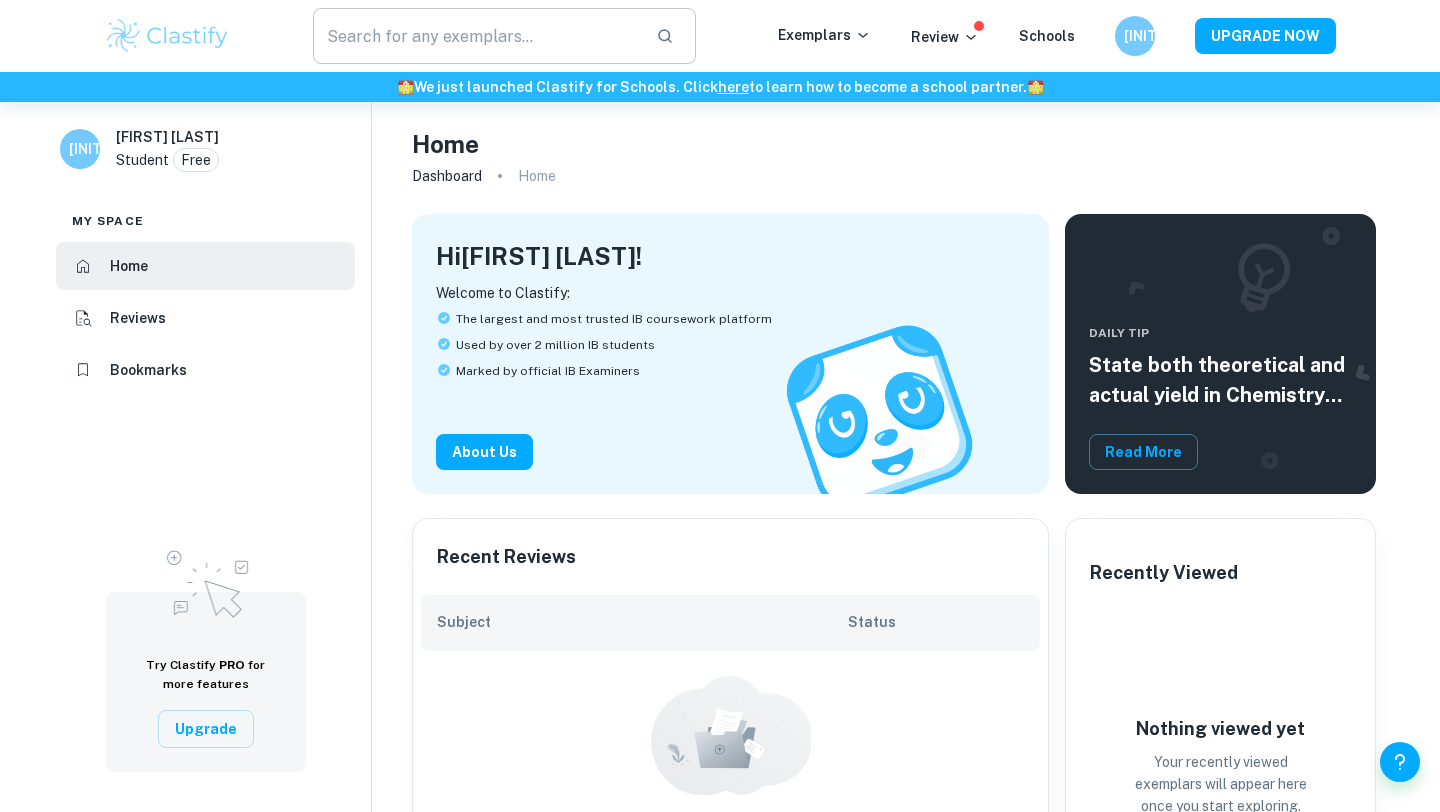 click at bounding box center [476, 36] 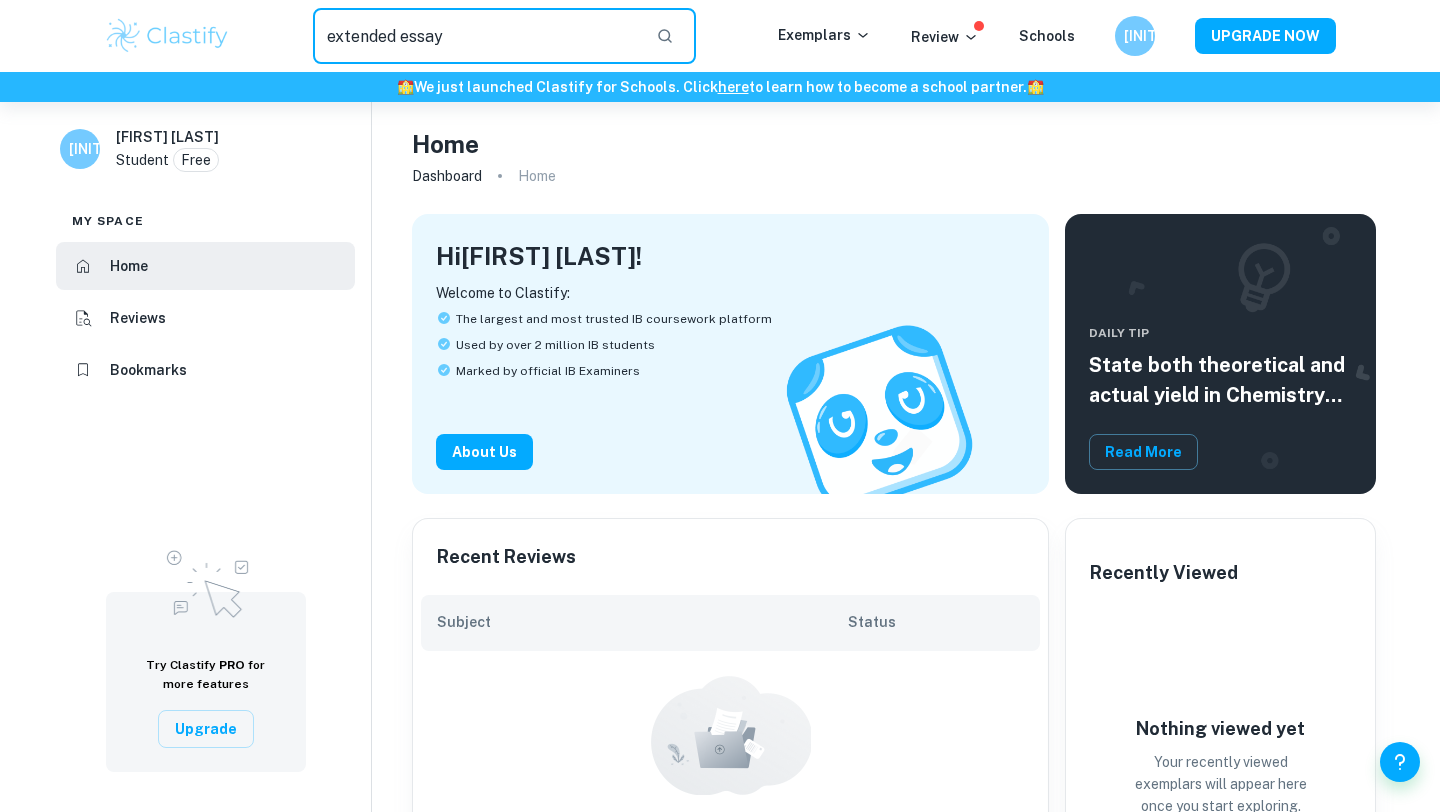 type on "extended essay" 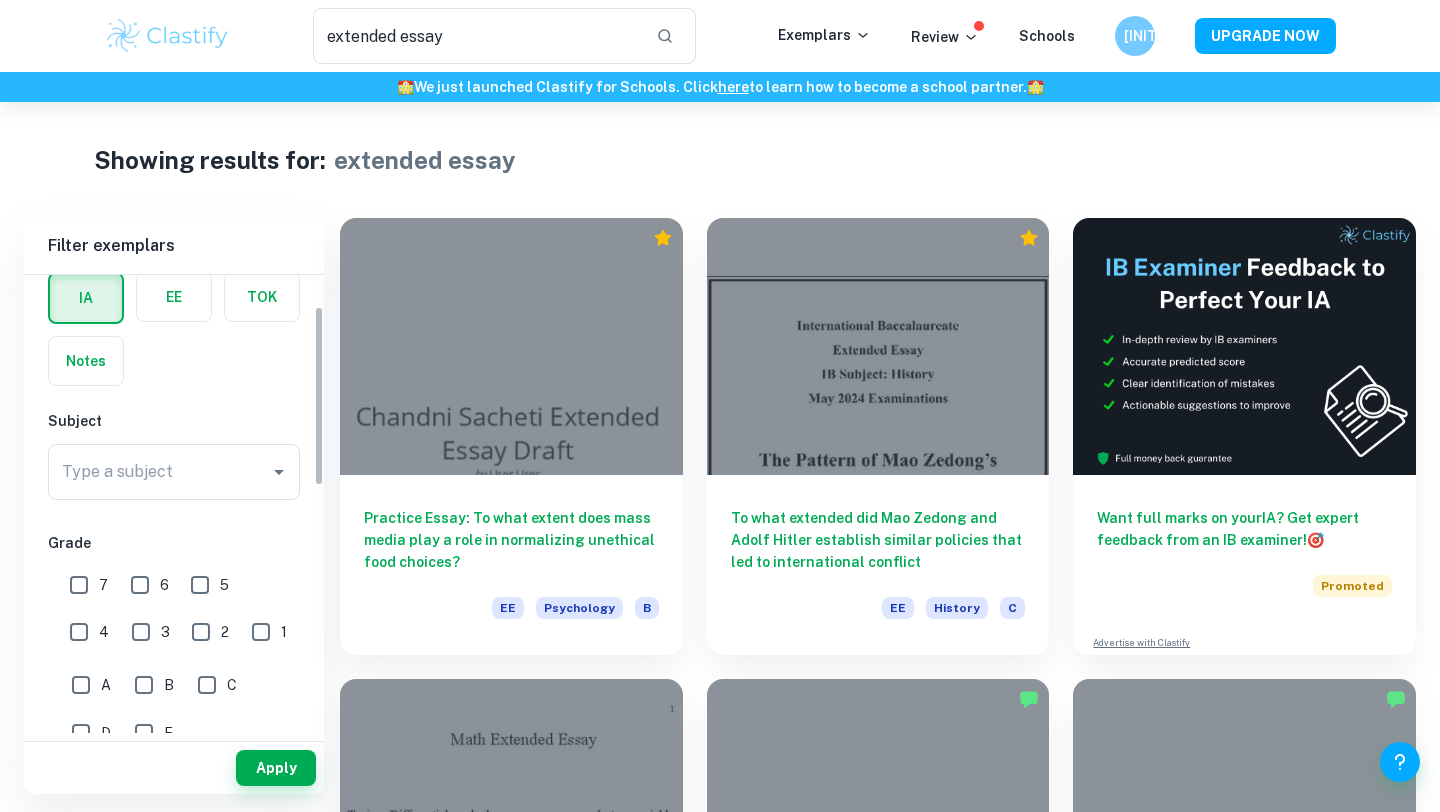 scroll, scrollTop: 99, scrollLeft: 0, axis: vertical 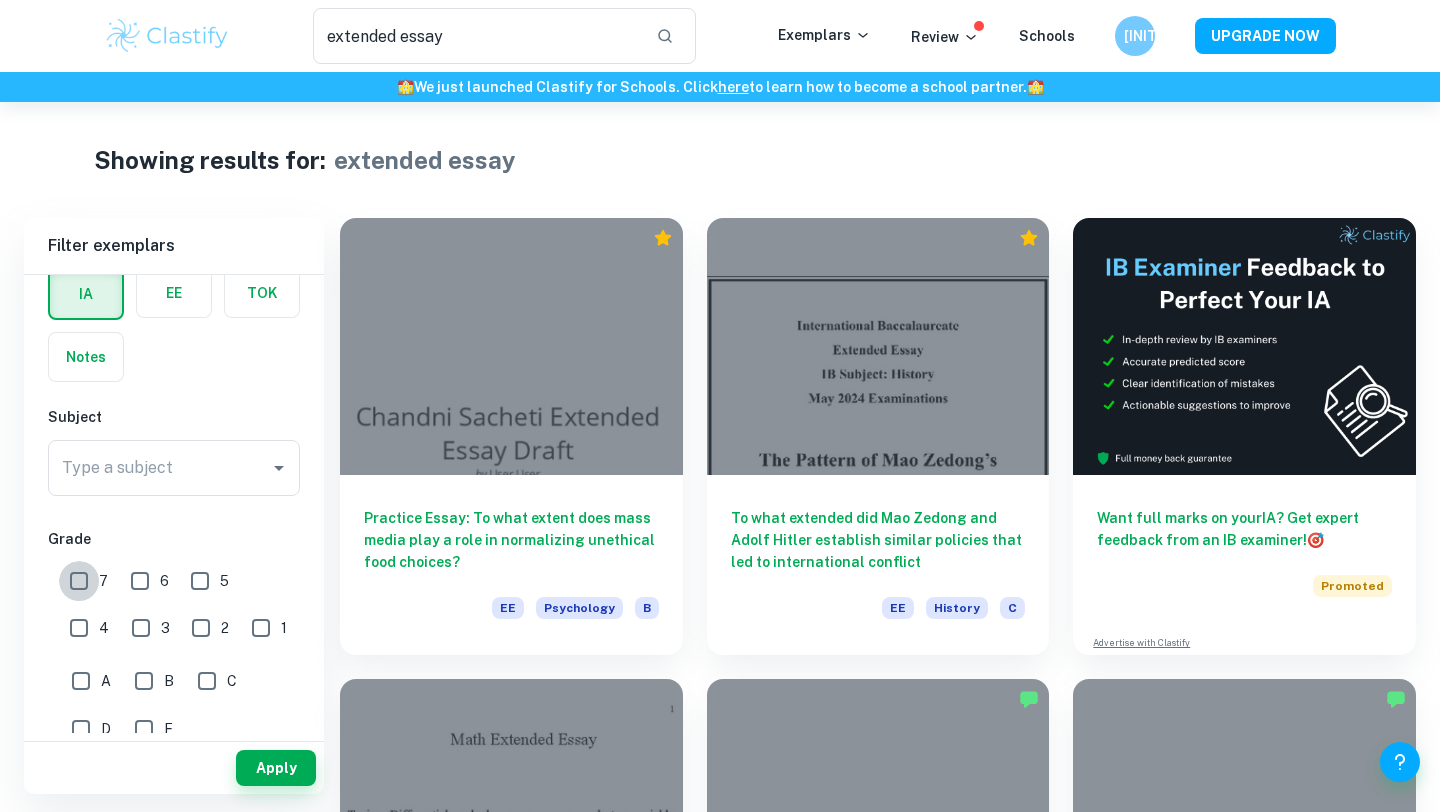 click on "7" at bounding box center [79, 581] 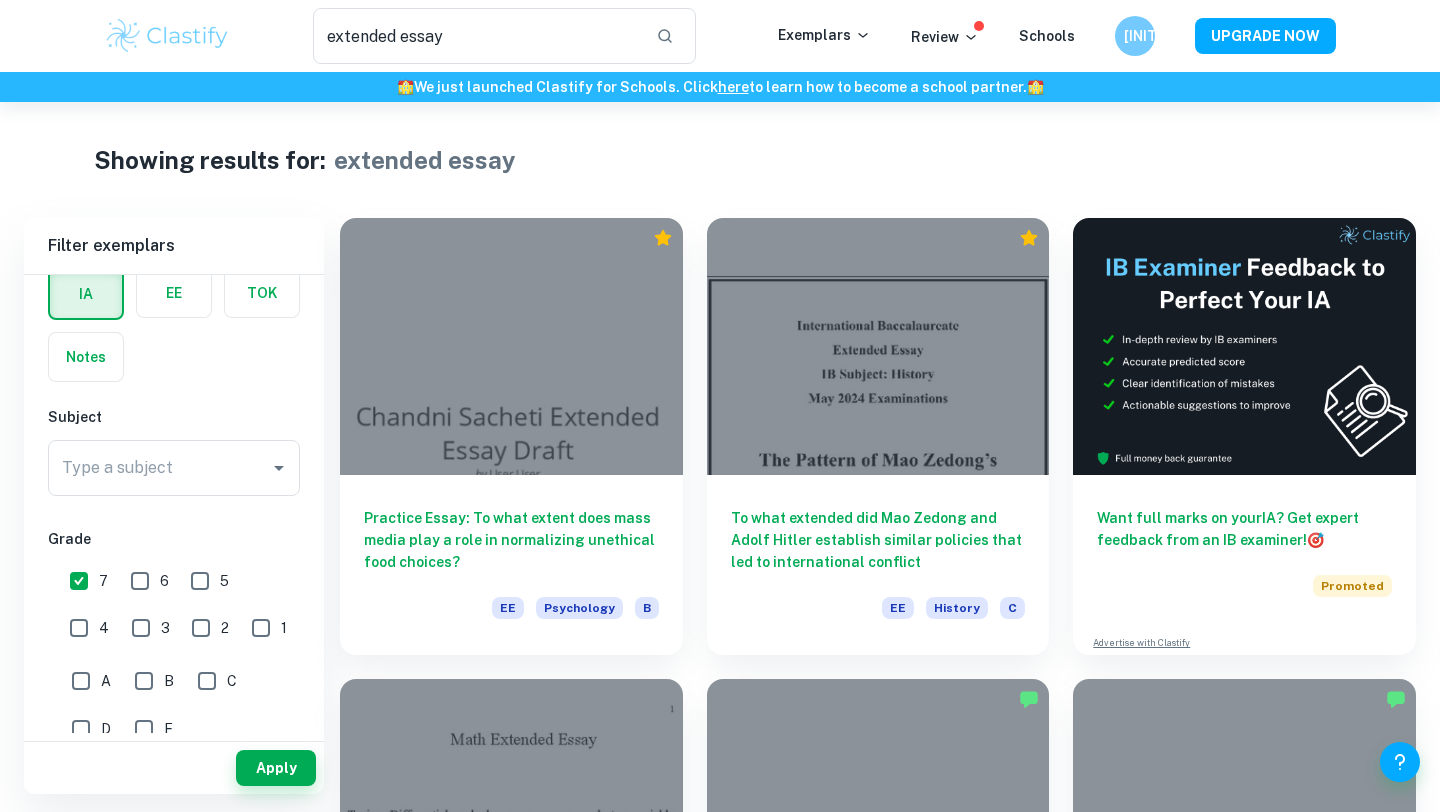 click on "6" at bounding box center [140, 581] 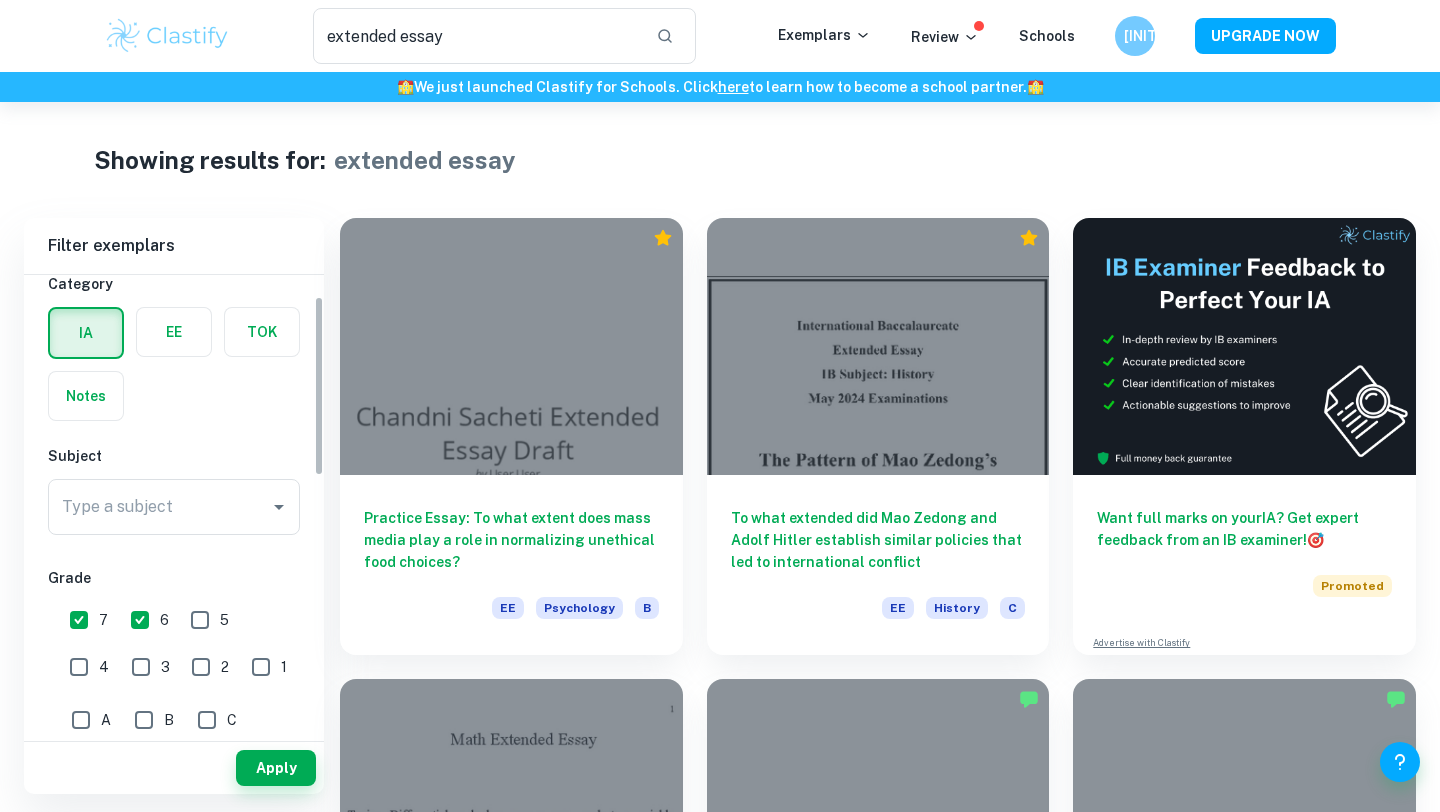 scroll, scrollTop: 54, scrollLeft: 0, axis: vertical 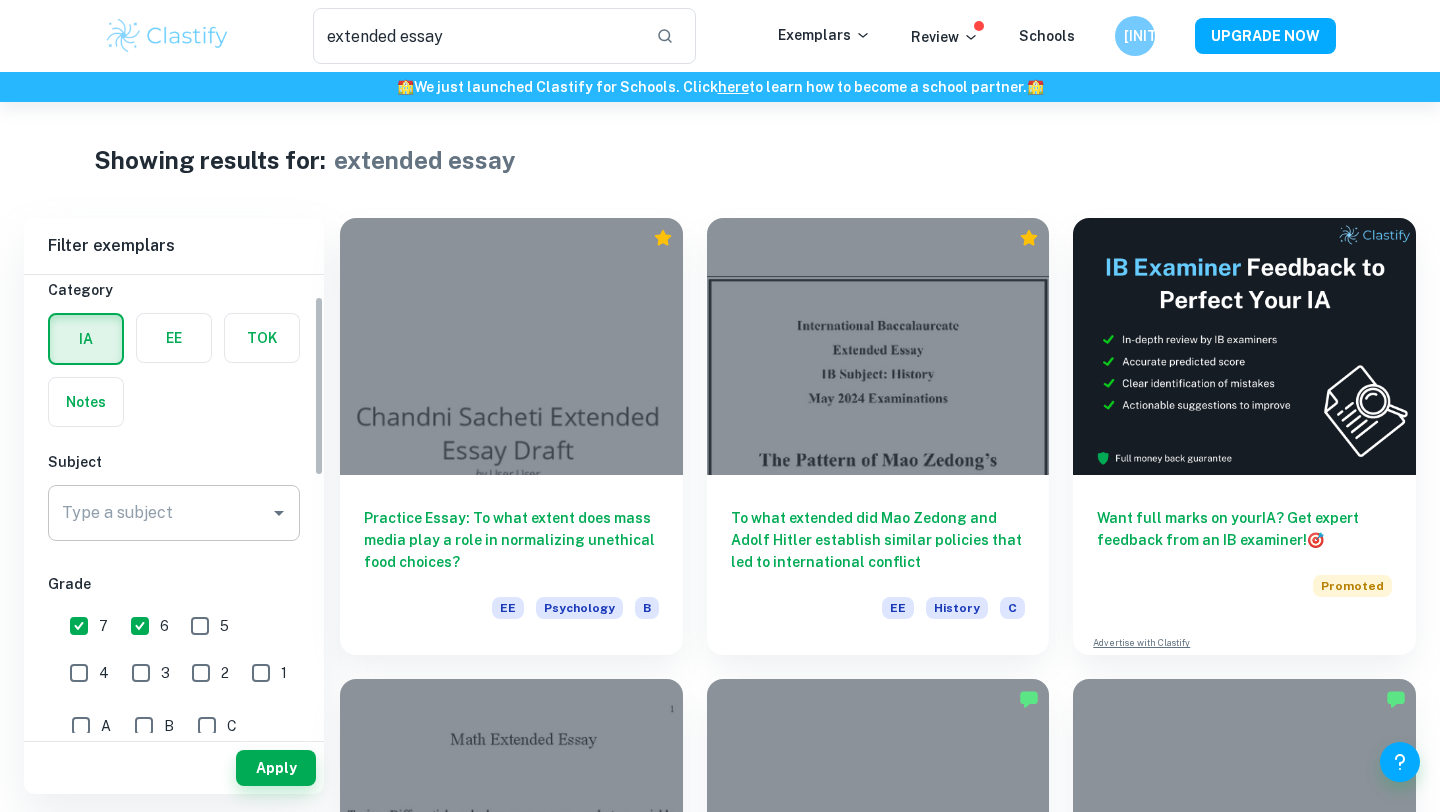 click on "Type a subject" at bounding box center (159, 513) 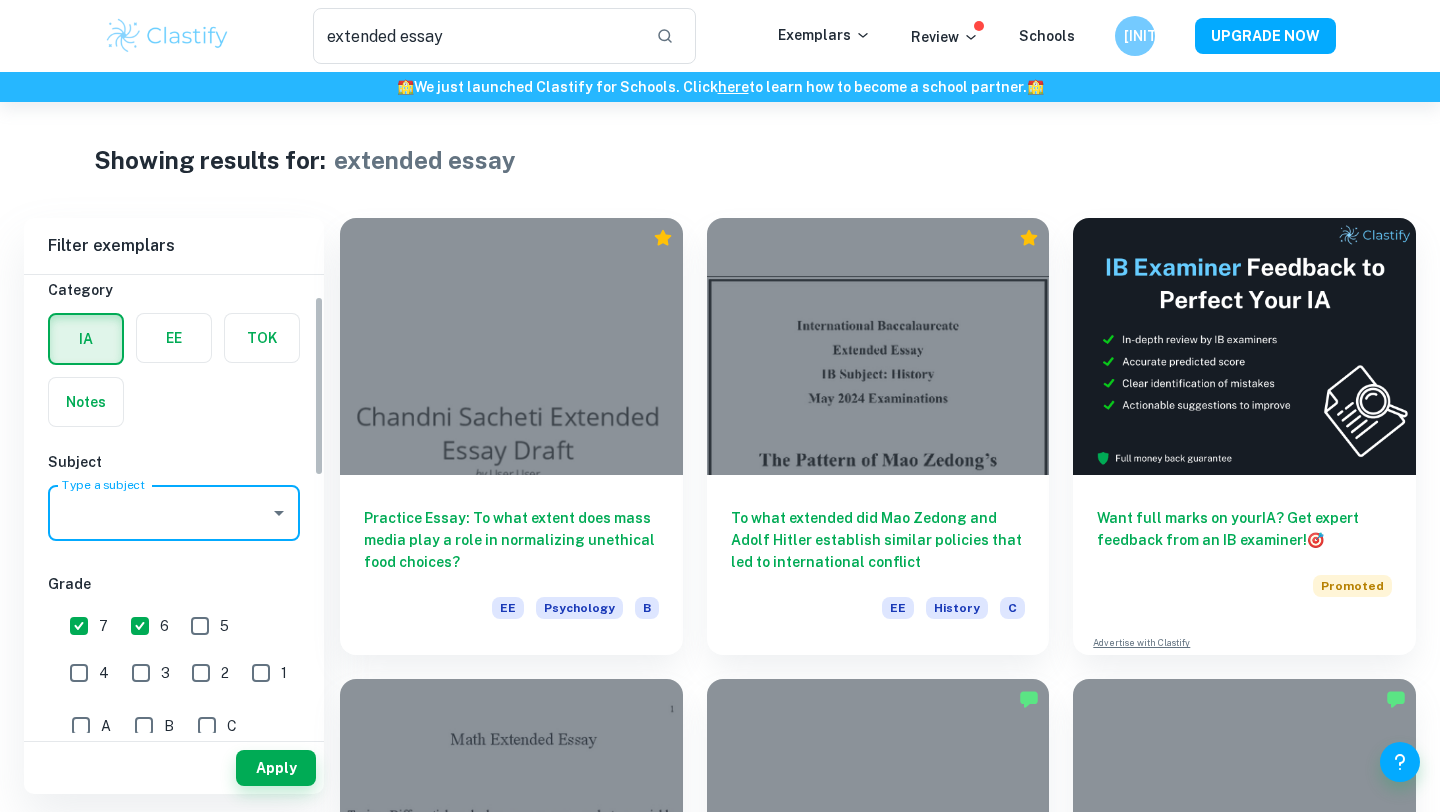 click on "Type a subject" at bounding box center (159, 513) 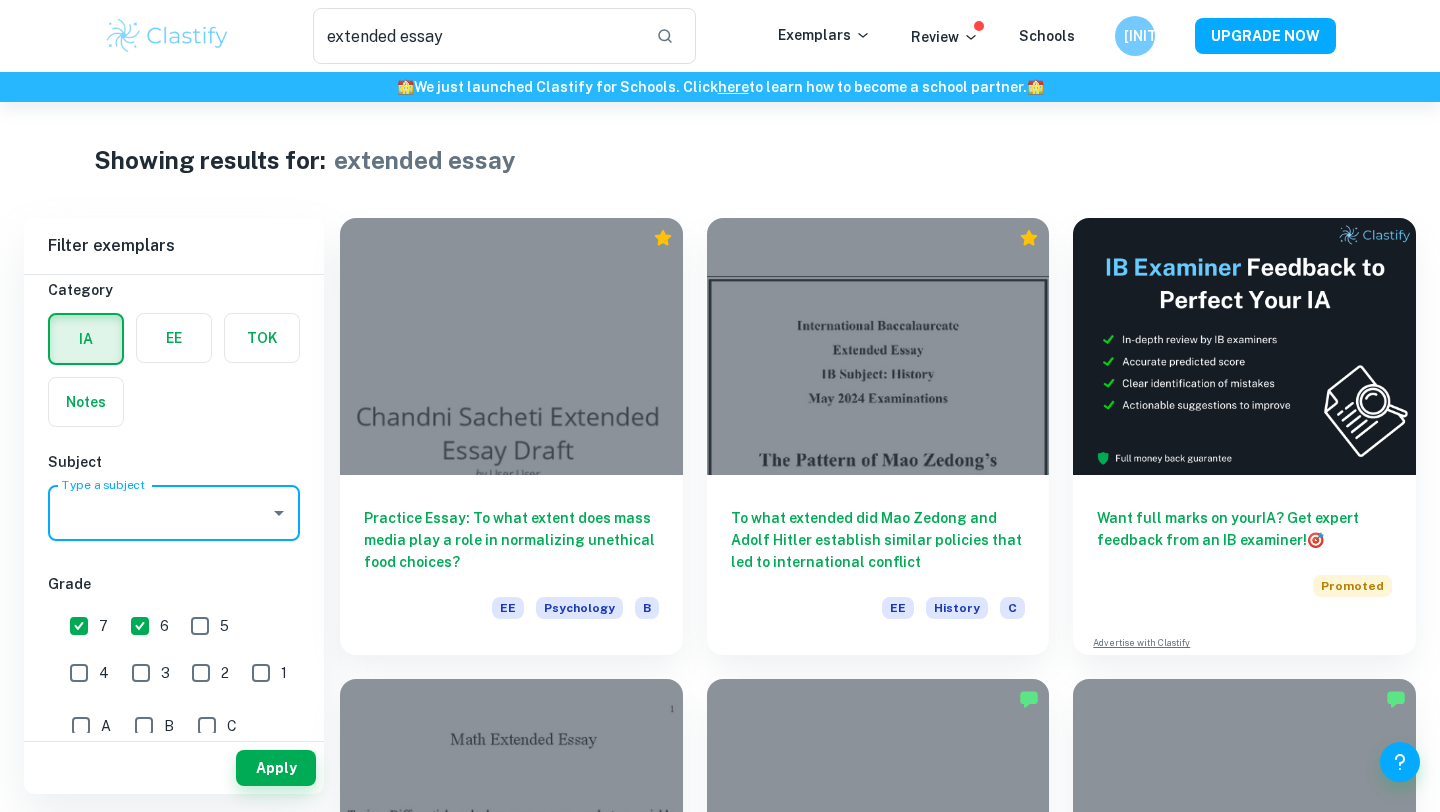 click at bounding box center [174, 338] 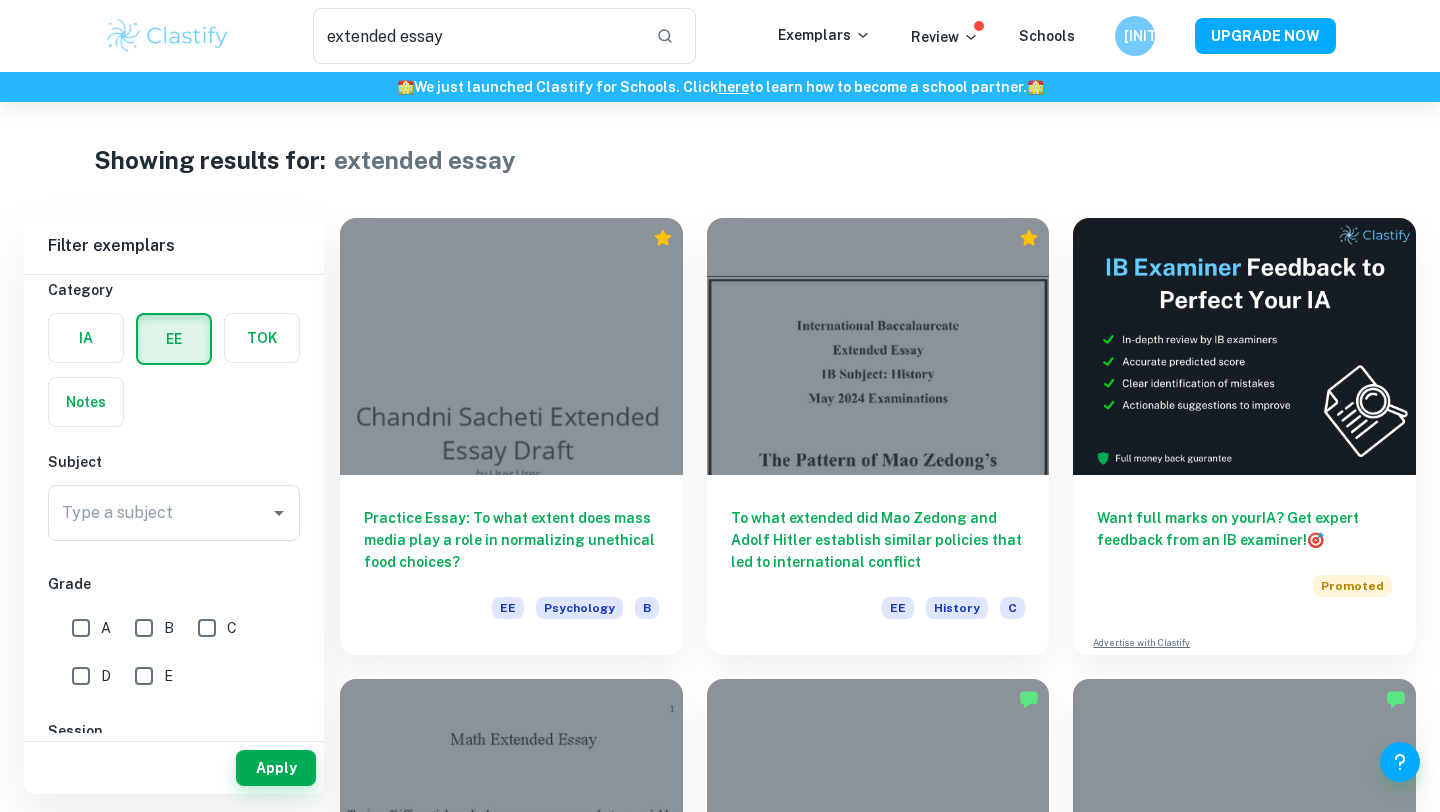 click on "A" at bounding box center [81, 628] 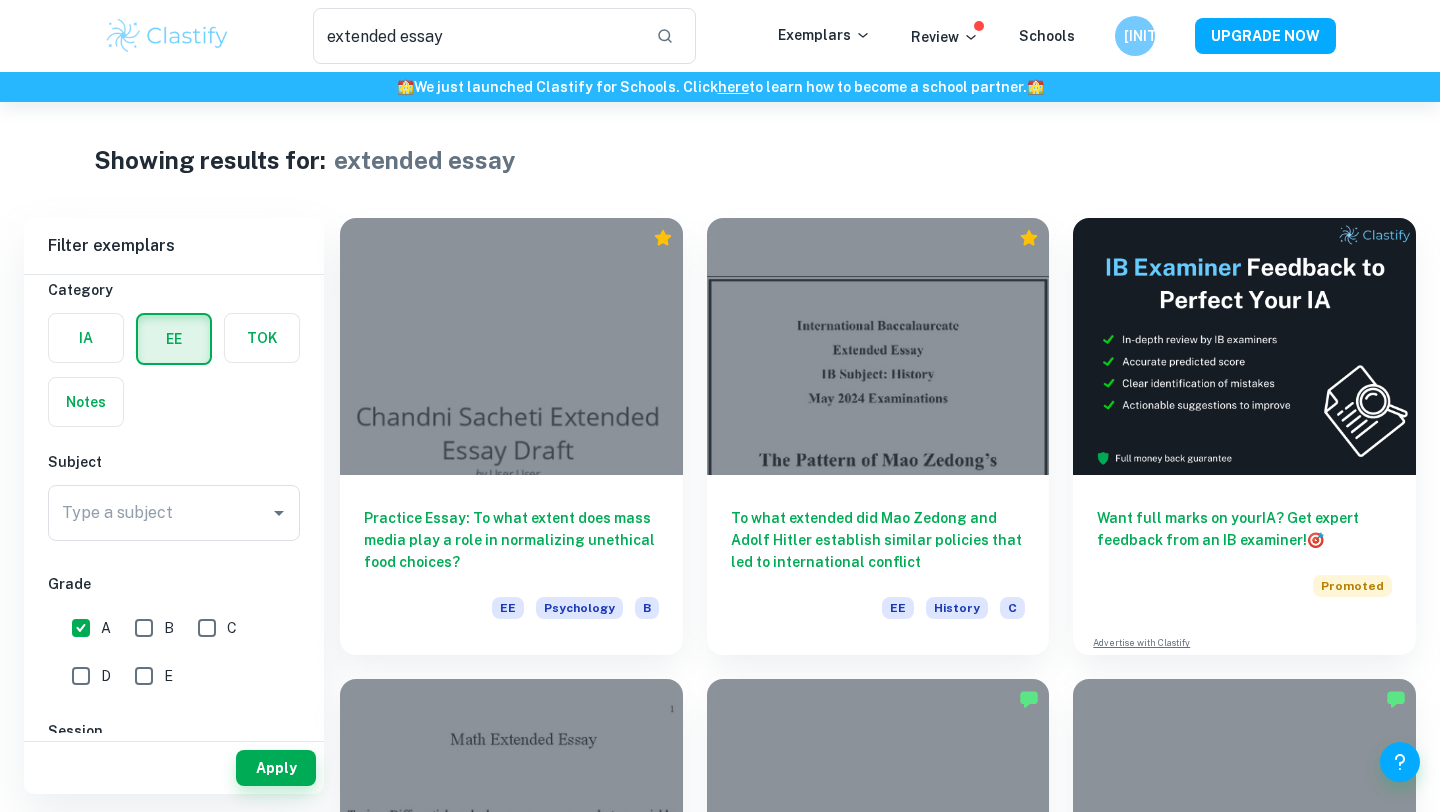 click on "B" at bounding box center [144, 628] 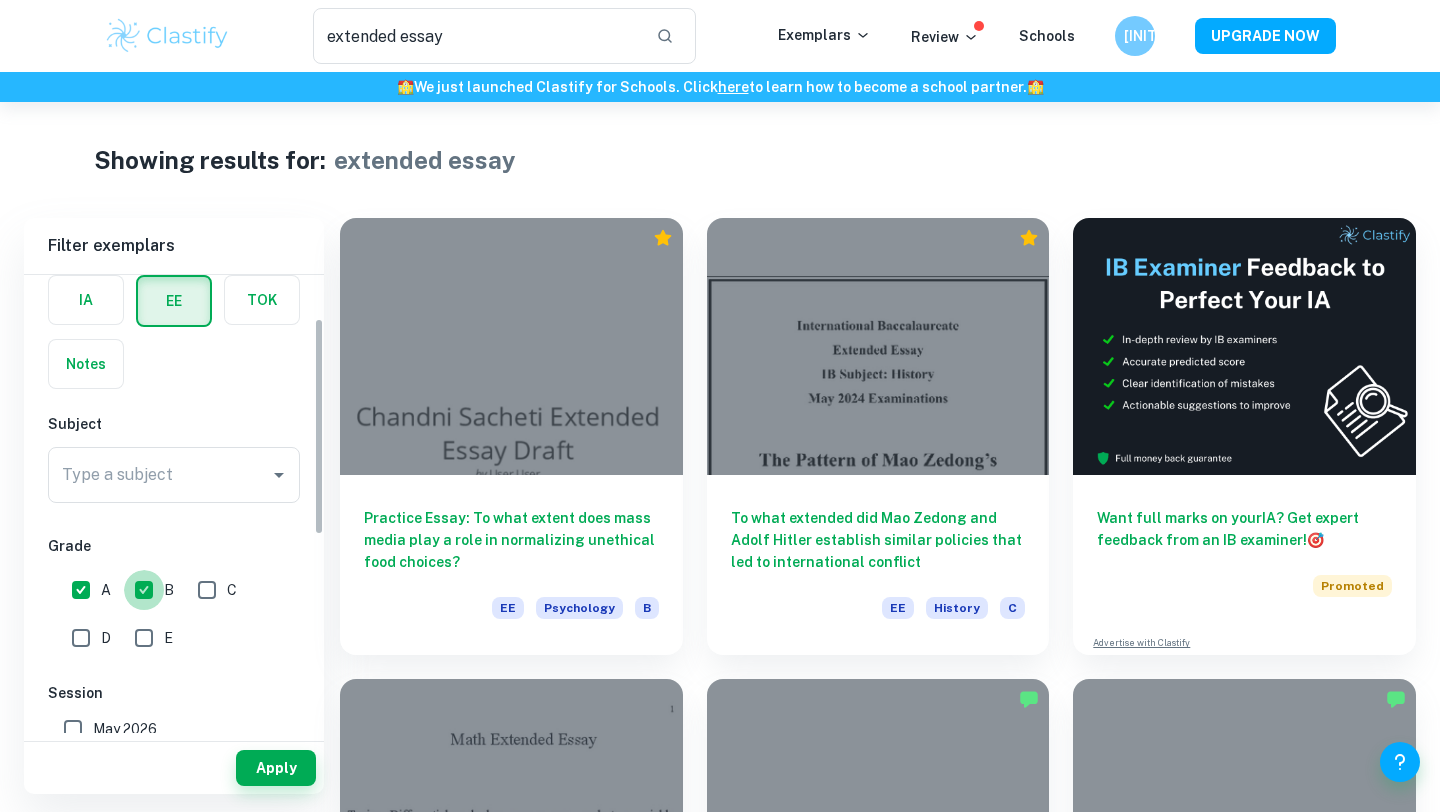 click on "B" at bounding box center (144, 590) 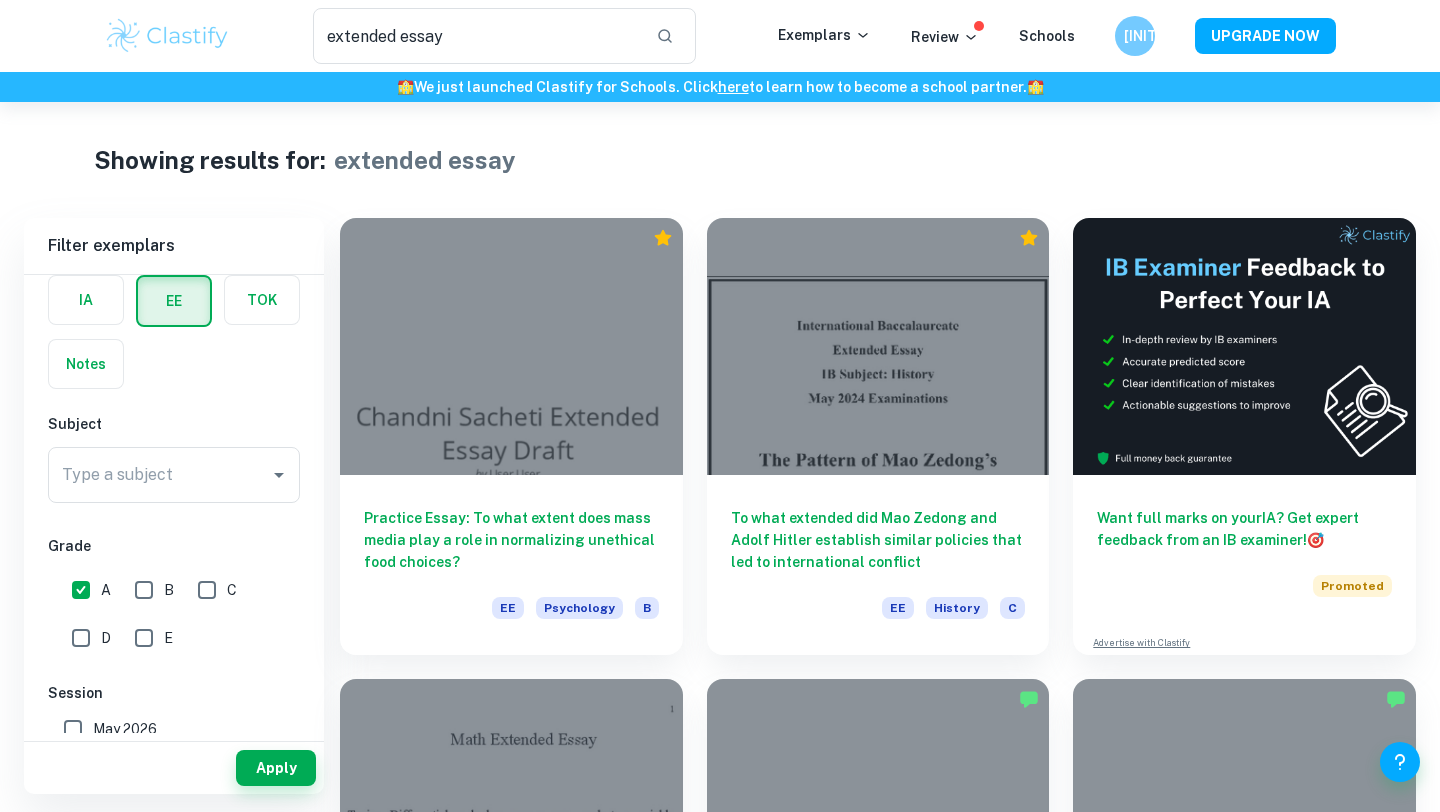 scroll, scrollTop: 207, scrollLeft: 0, axis: vertical 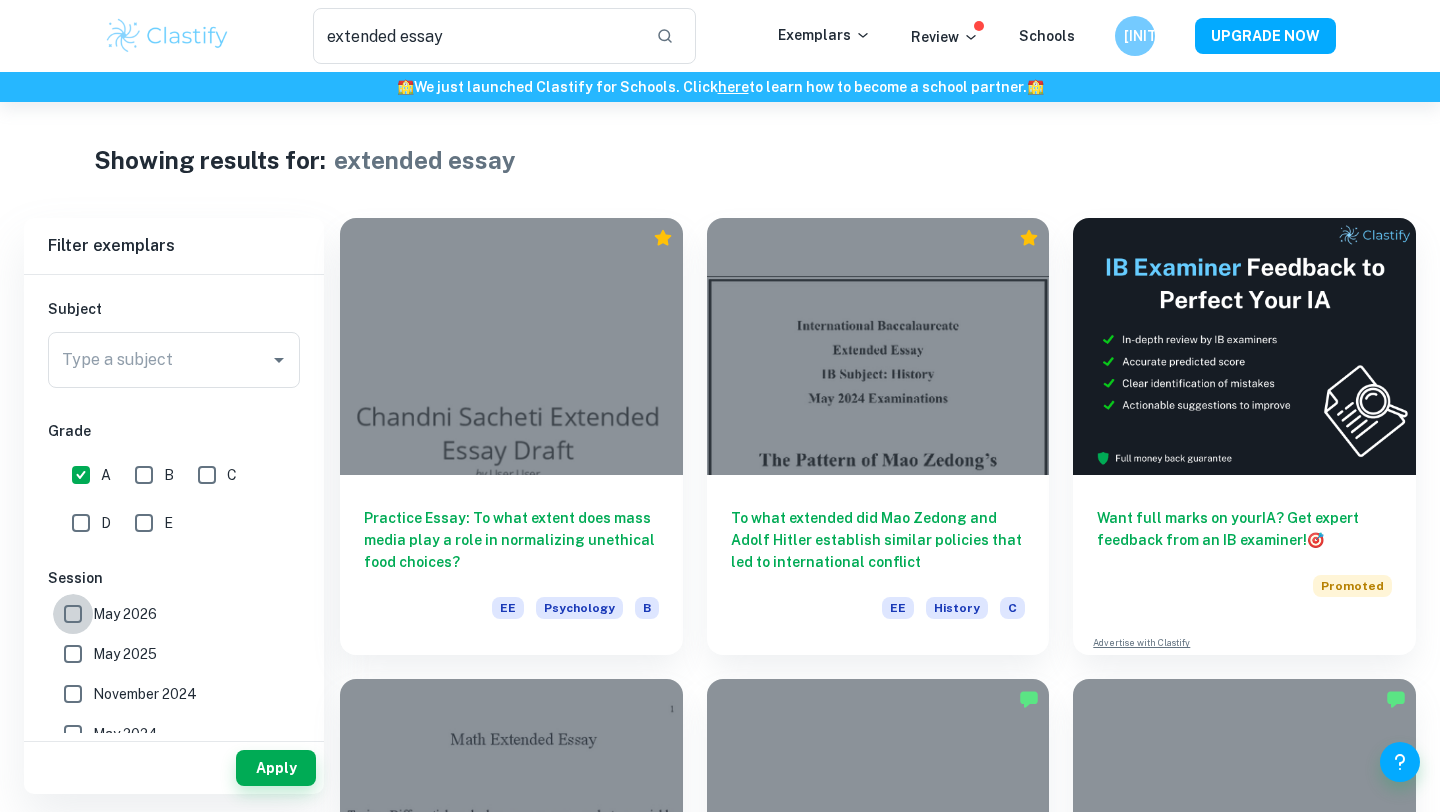 click on "May 2026" at bounding box center [73, 614] 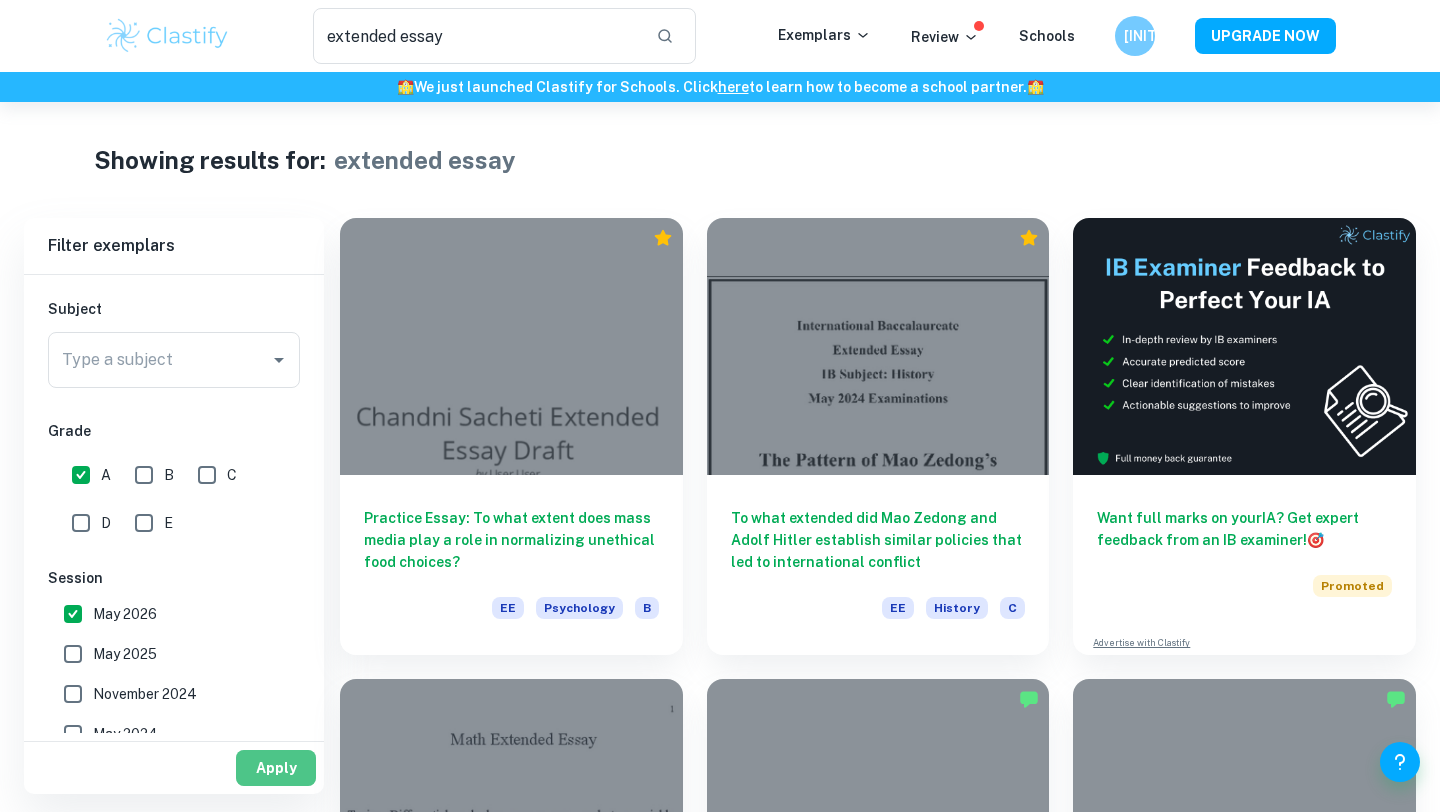 click on "Apply" at bounding box center [276, 768] 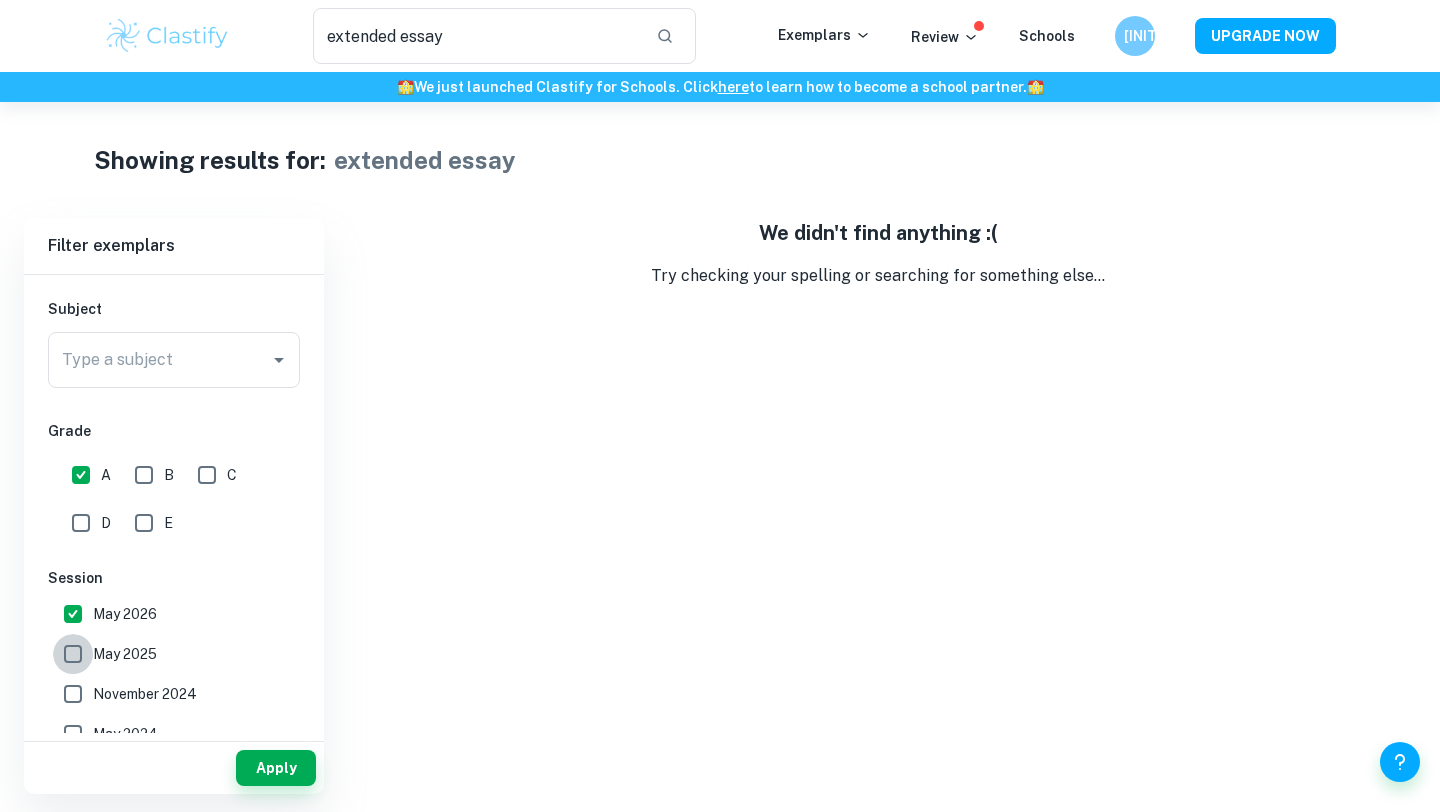 click on "May 2025" at bounding box center [73, 654] 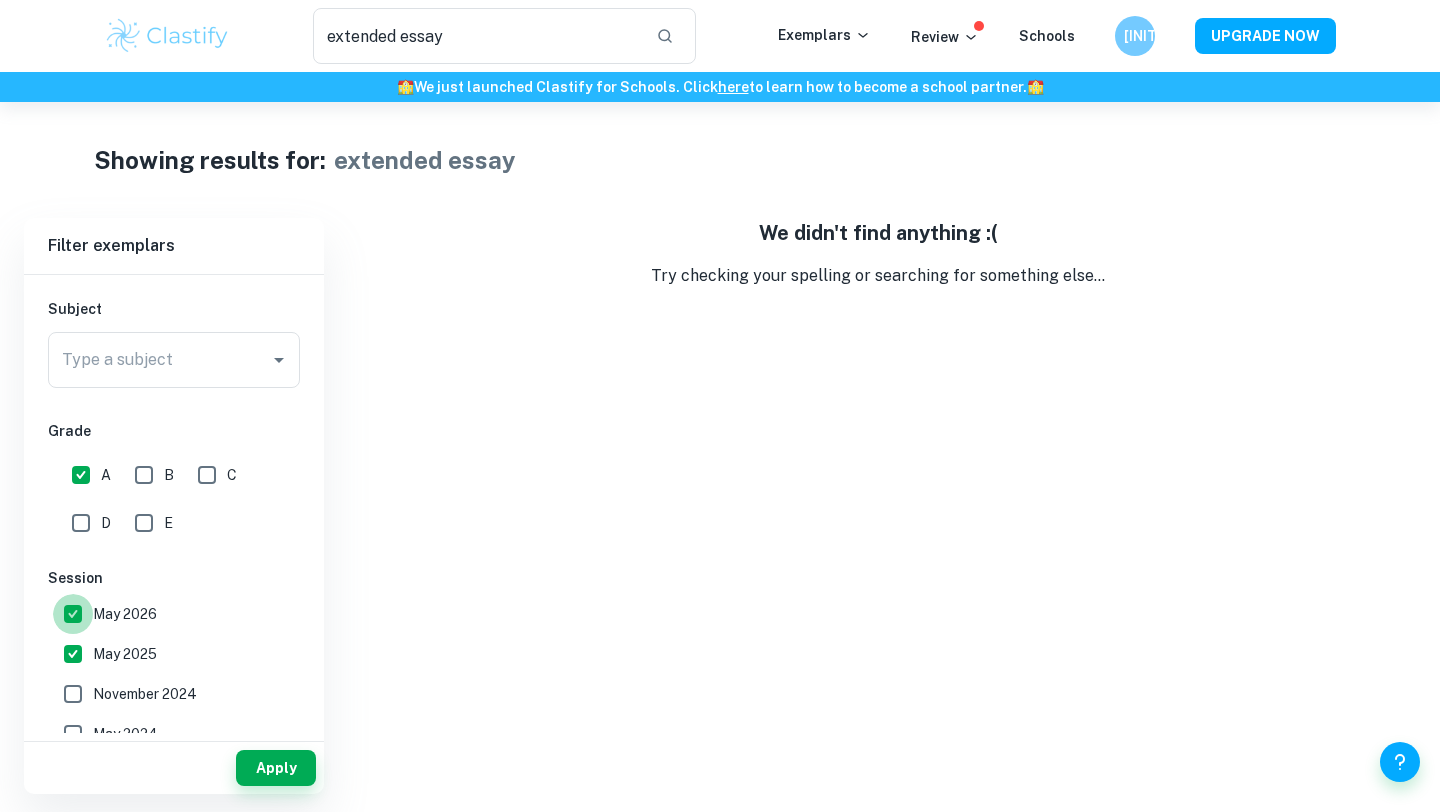 click on "May 2026" at bounding box center (73, 614) 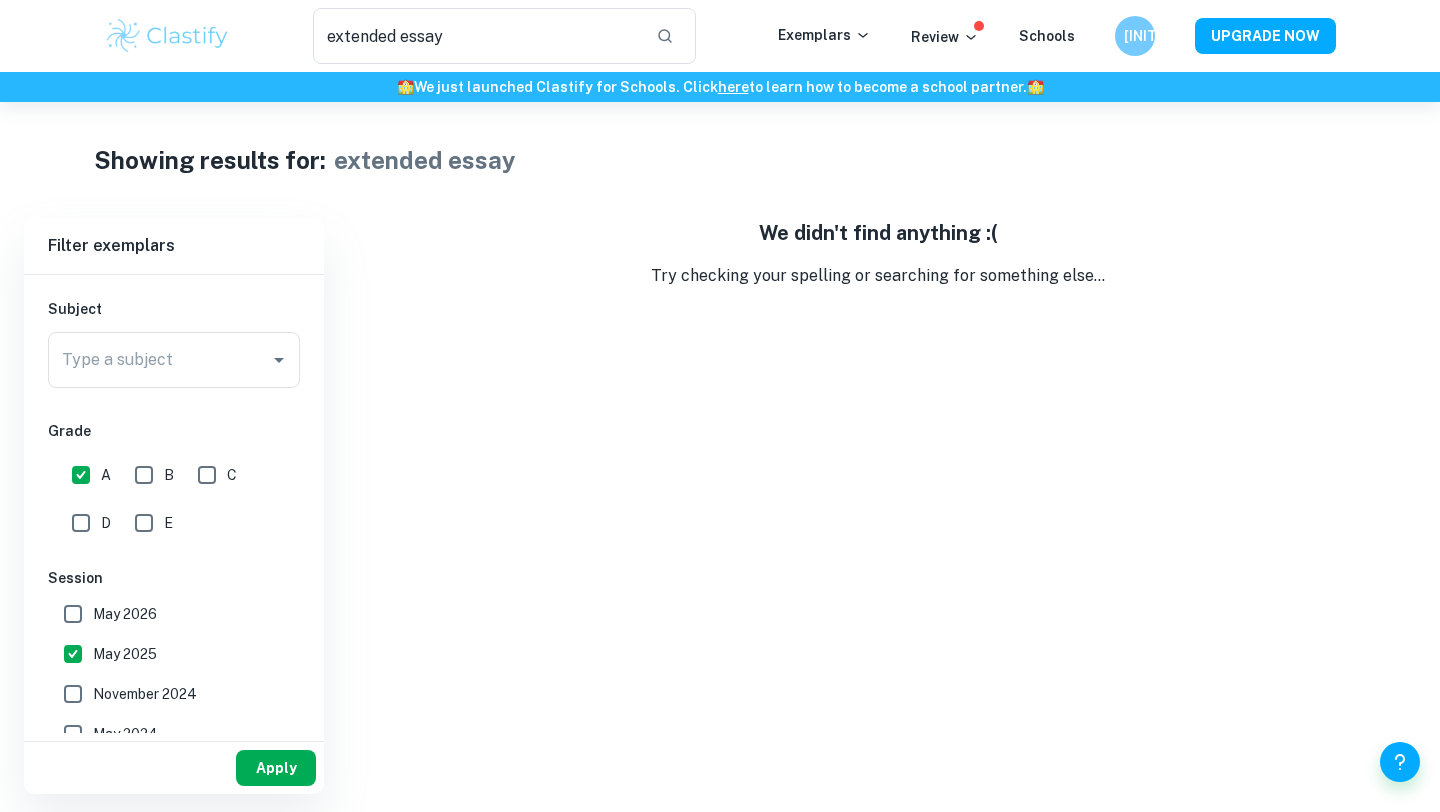 click on "Apply" at bounding box center [276, 768] 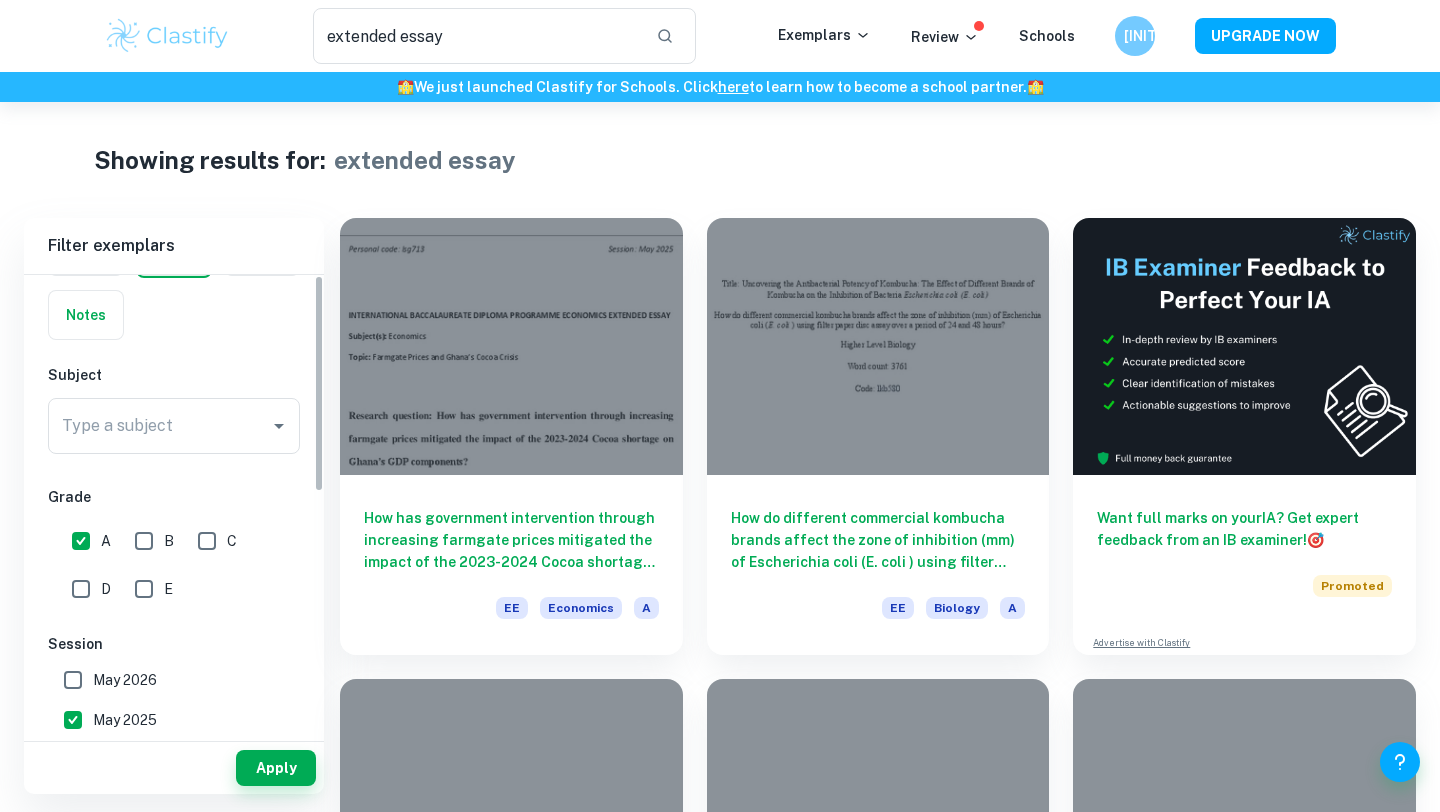 scroll, scrollTop: 0, scrollLeft: 0, axis: both 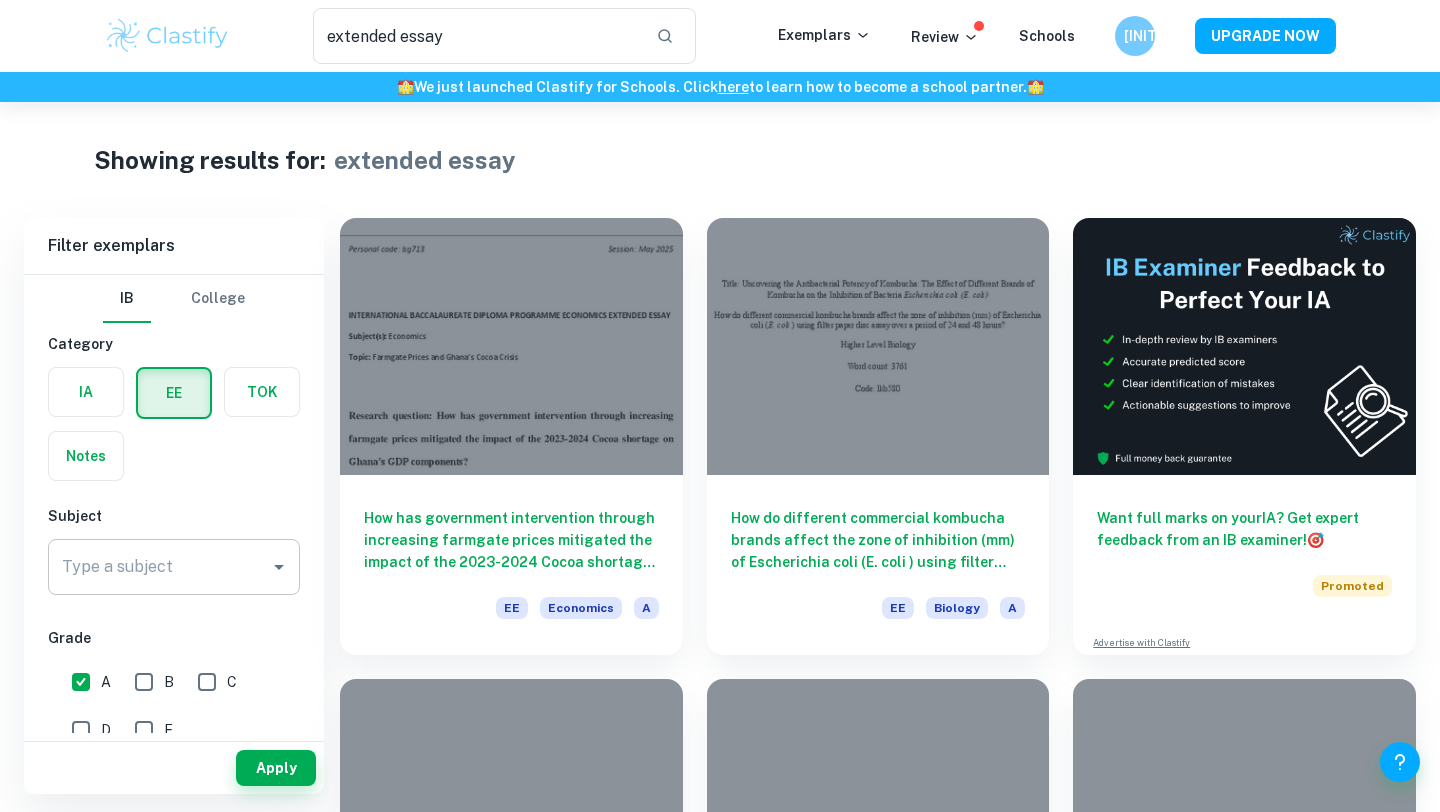 click on "Type a subject" at bounding box center [159, 567] 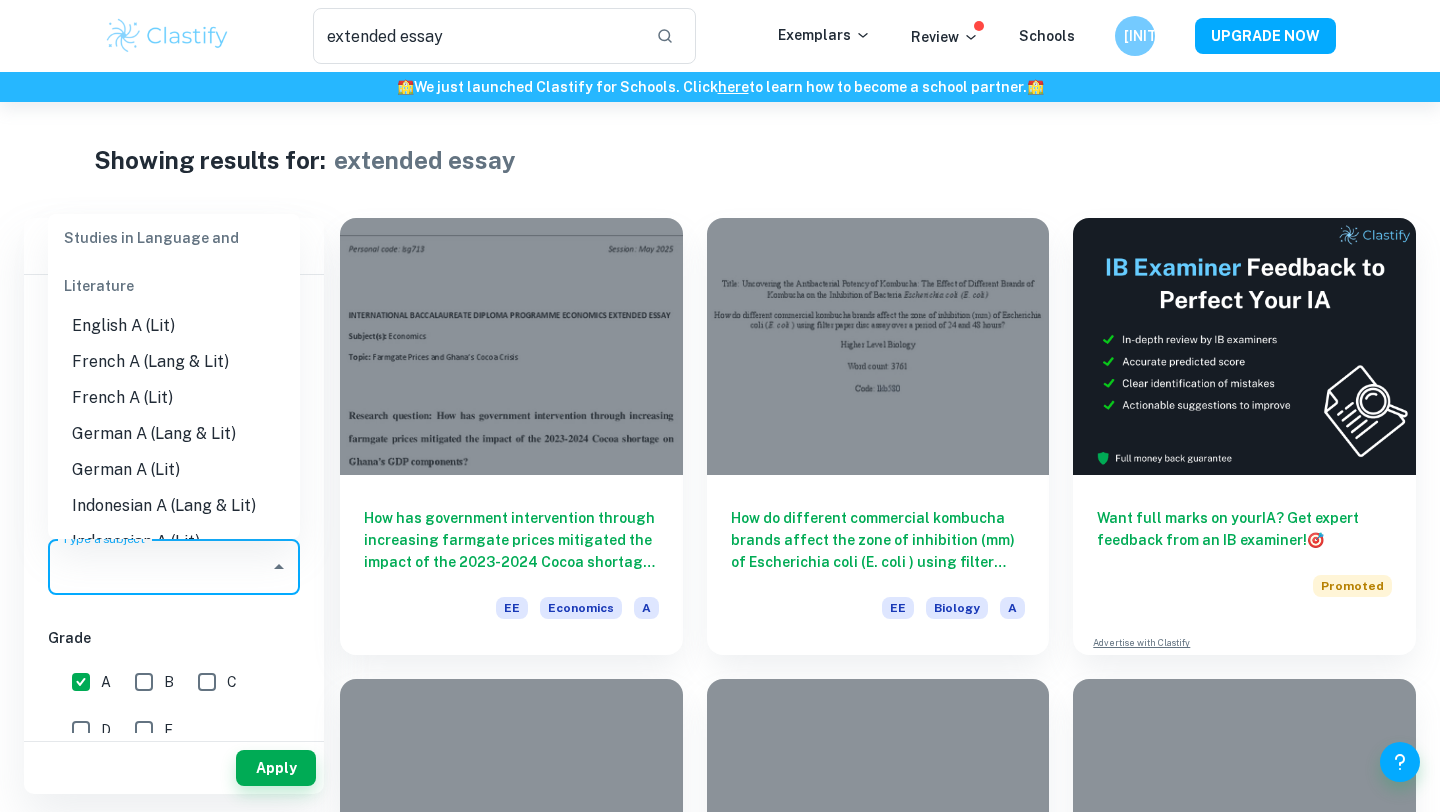 scroll, scrollTop: 202, scrollLeft: 0, axis: vertical 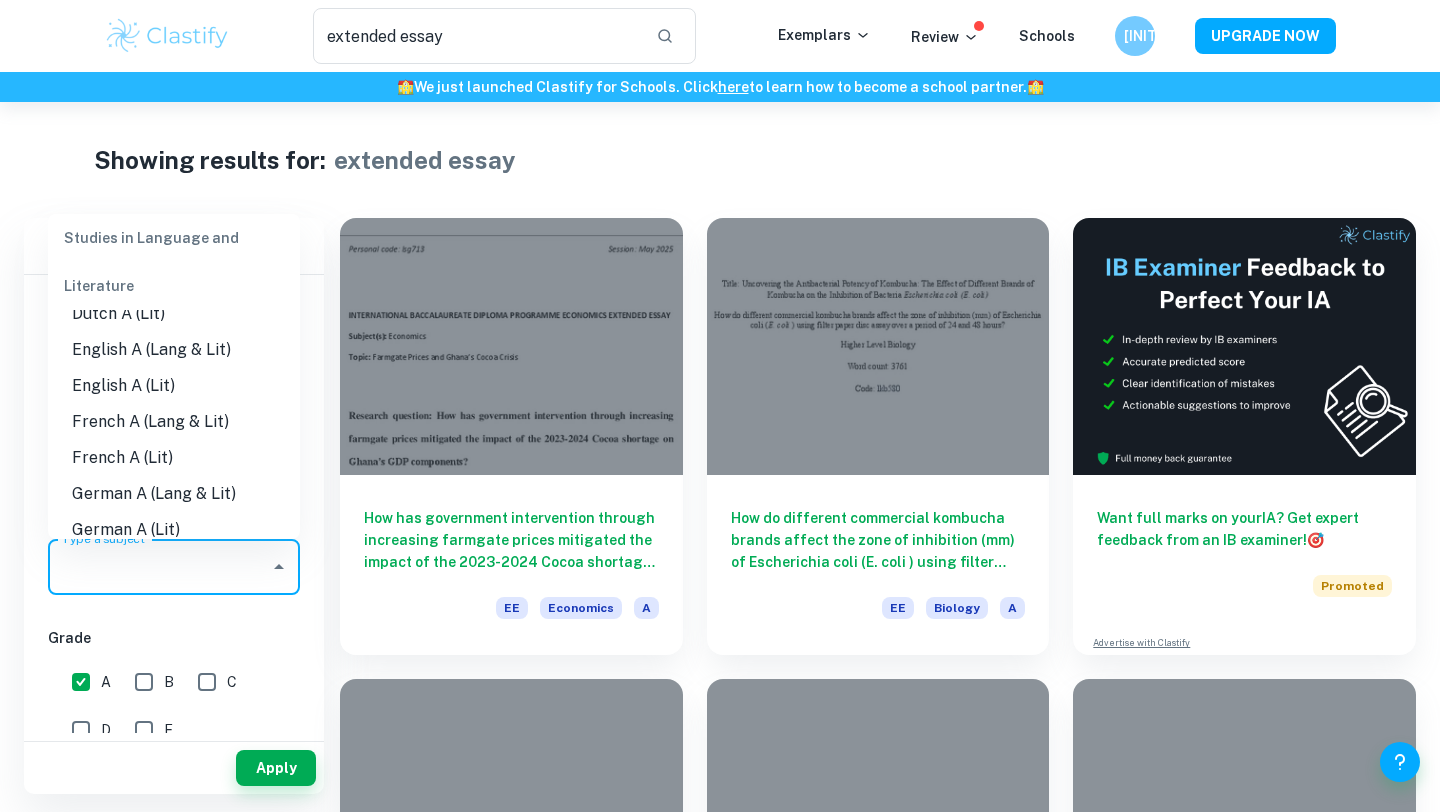 click on "English A (Lang & Lit)" at bounding box center [174, 350] 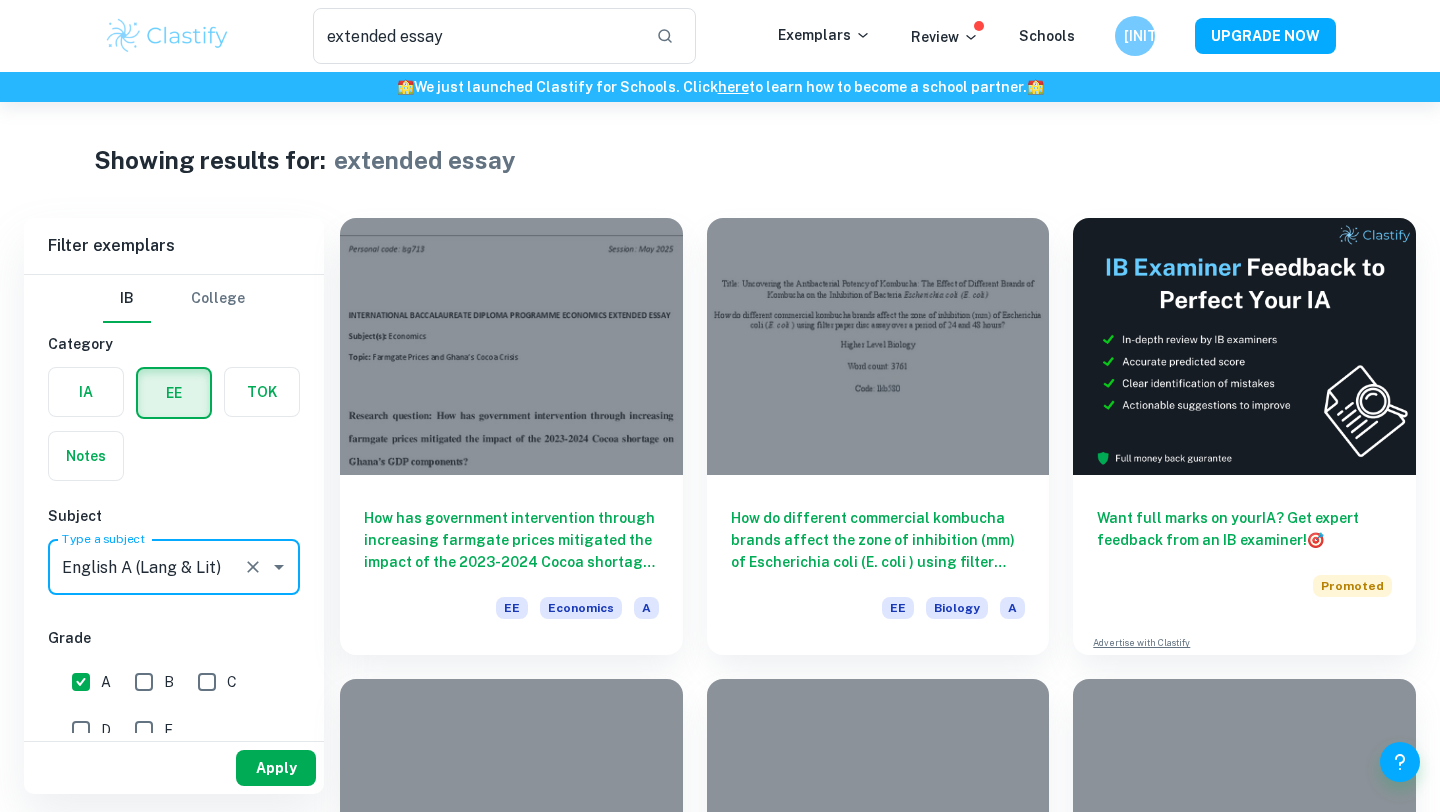 click on "Apply" at bounding box center (276, 768) 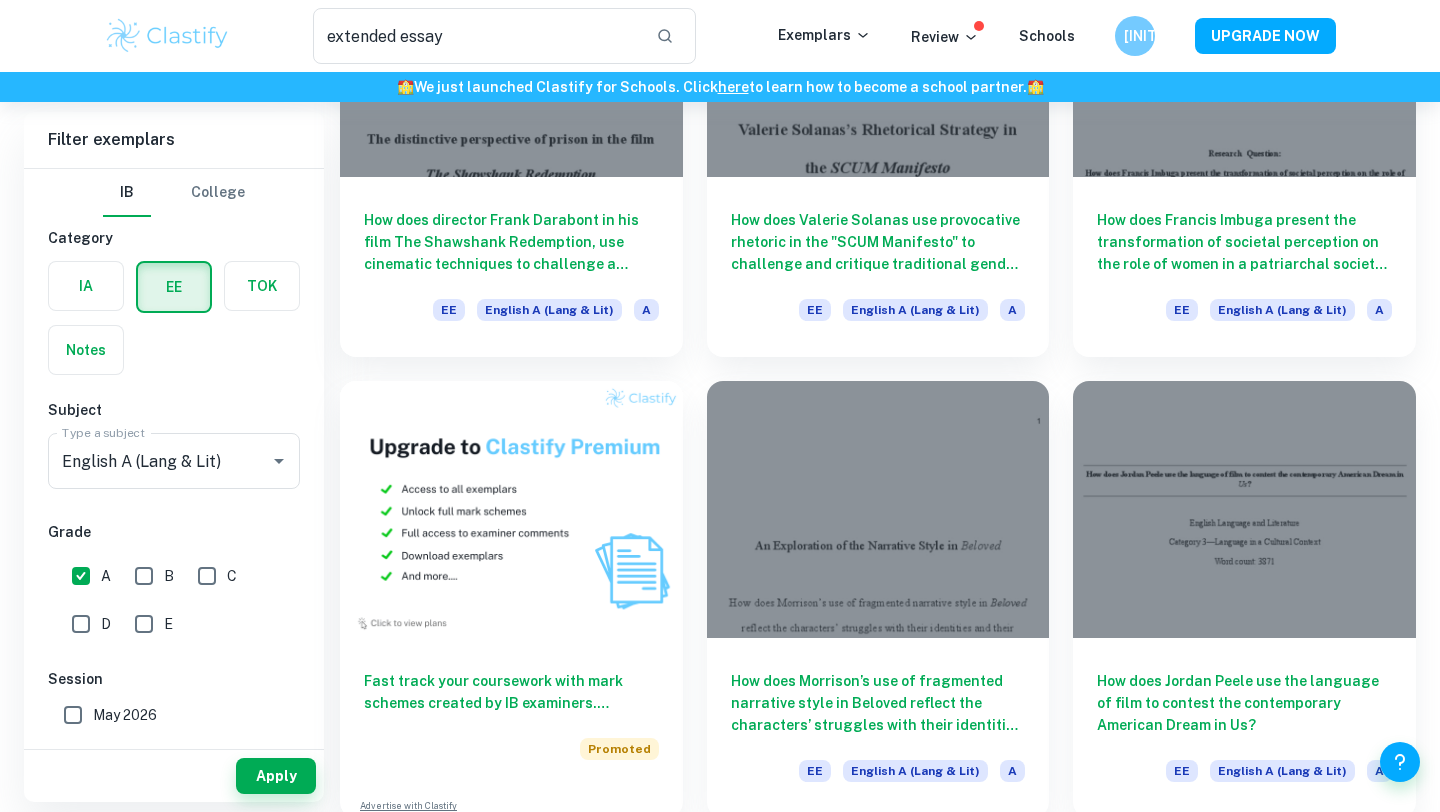 scroll, scrollTop: 765, scrollLeft: 0, axis: vertical 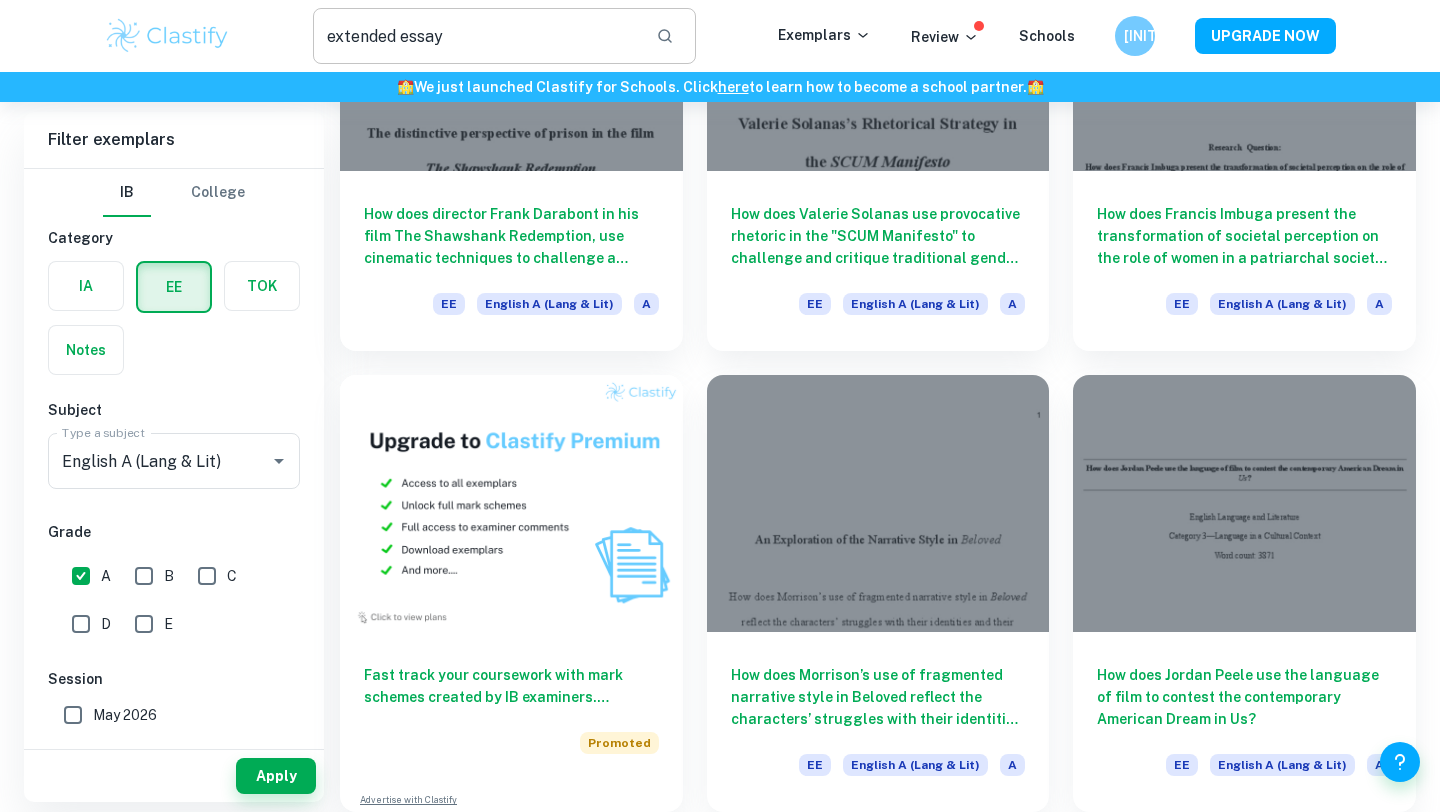 click on "extended essay" at bounding box center [476, 36] 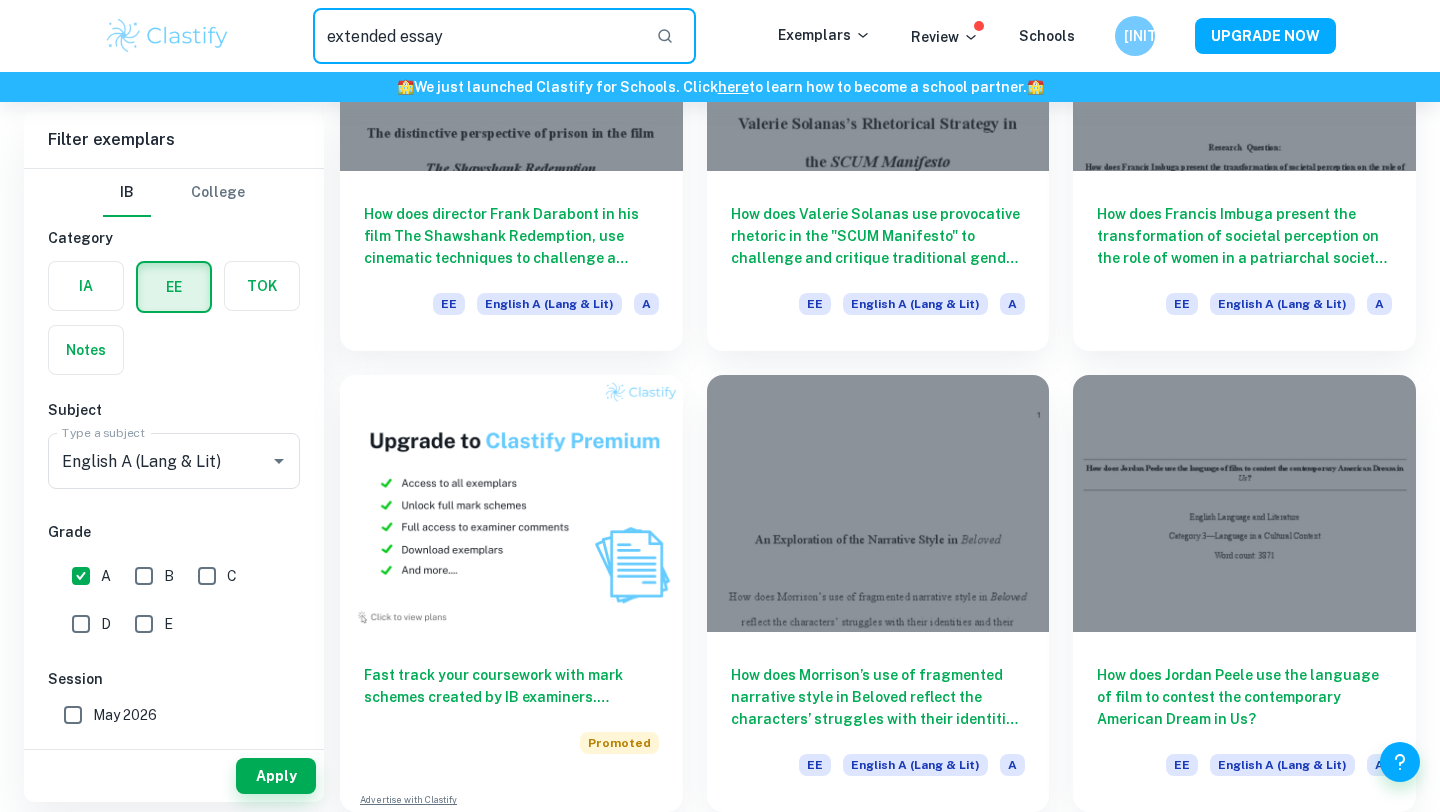 click on "extended essay" at bounding box center (476, 36) 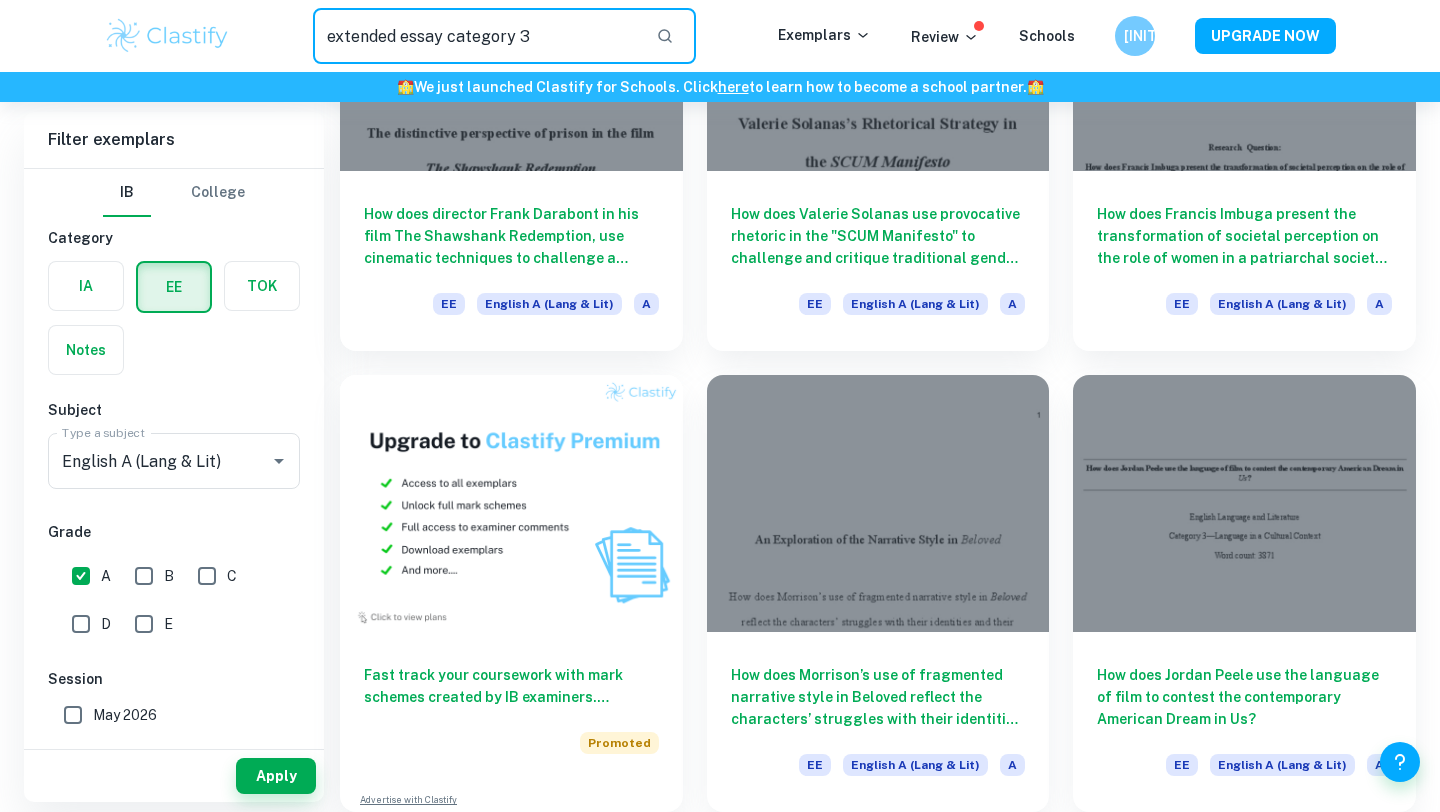 type on "extended essay category 3" 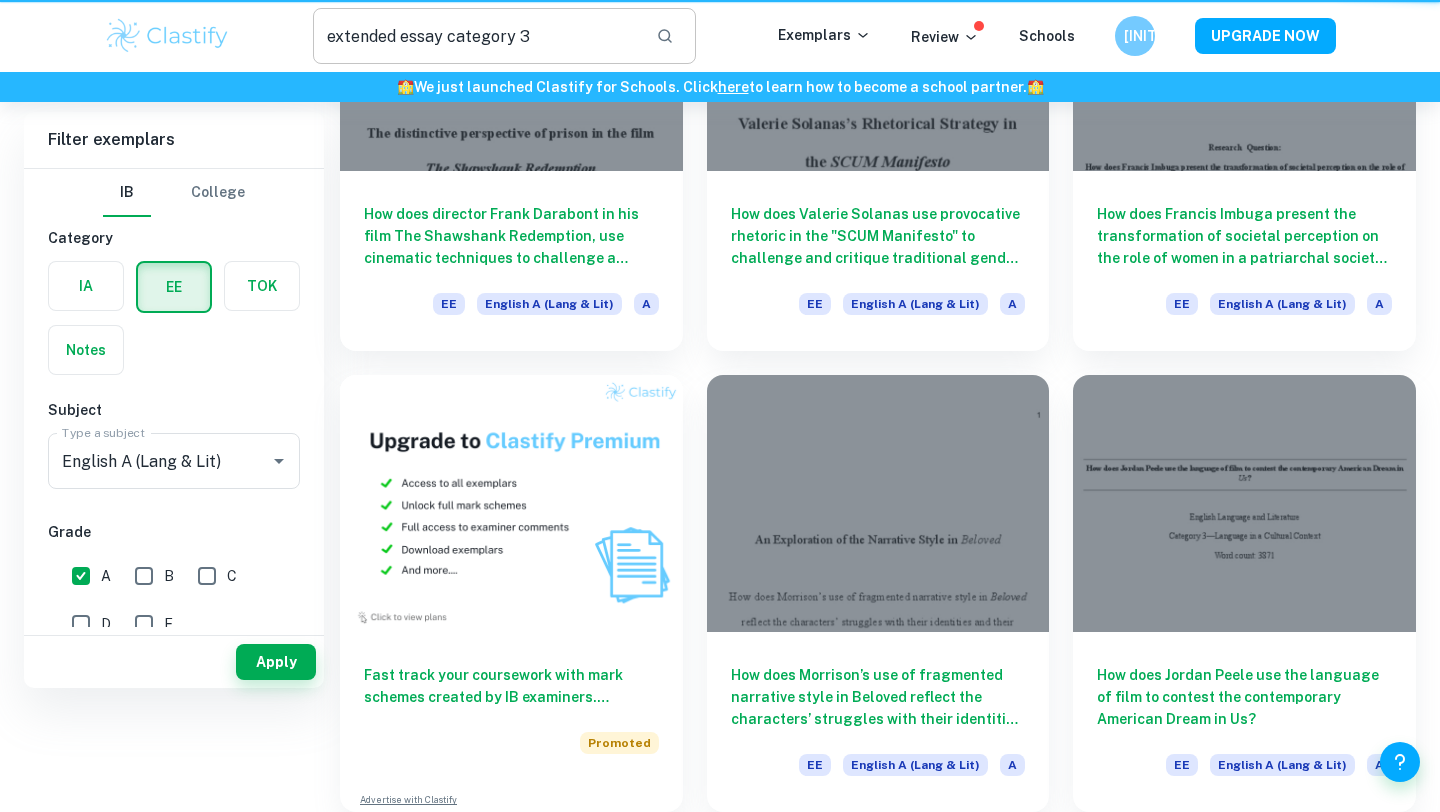 scroll, scrollTop: 0, scrollLeft: 0, axis: both 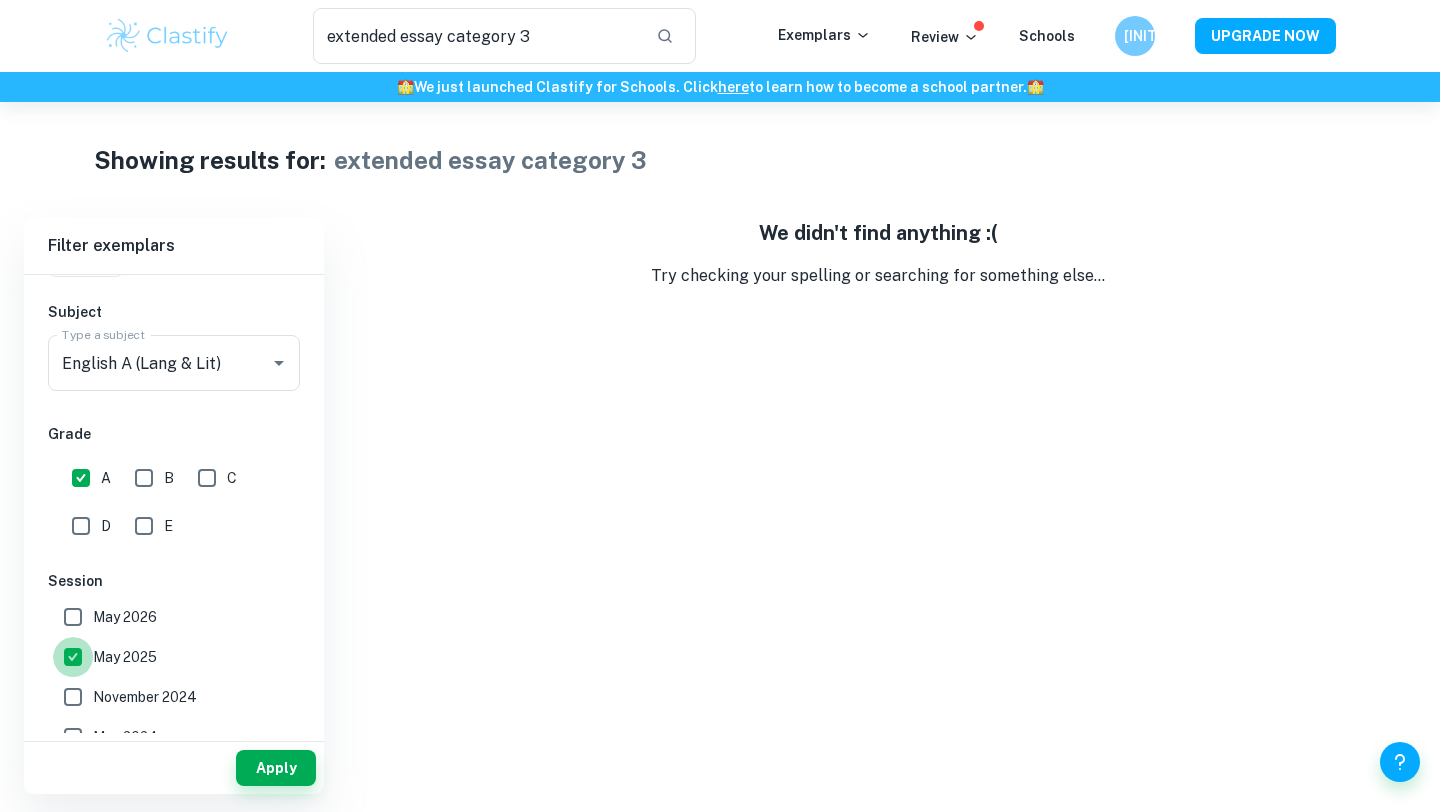 click on "May 2025" at bounding box center [73, 657] 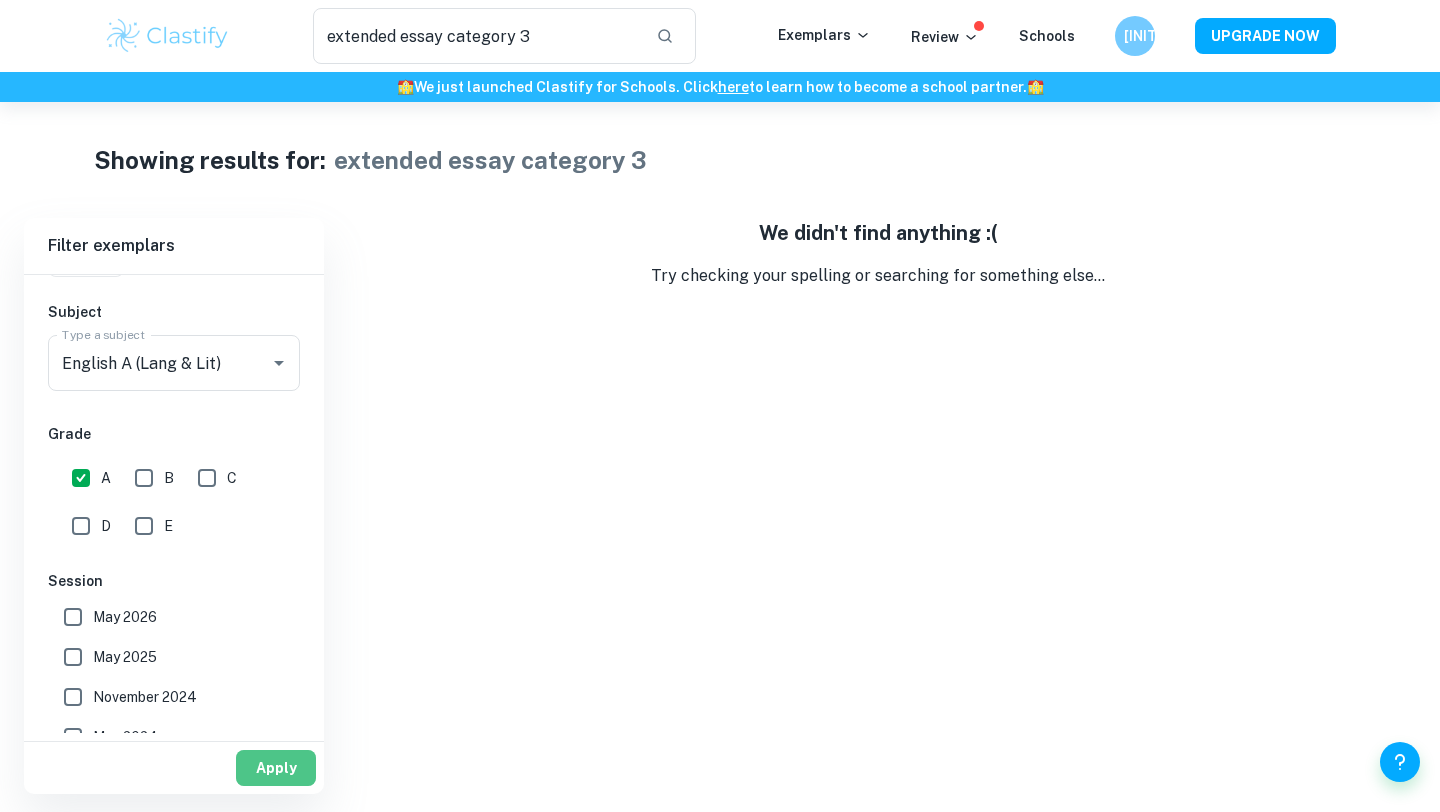 click on "Apply" at bounding box center (276, 768) 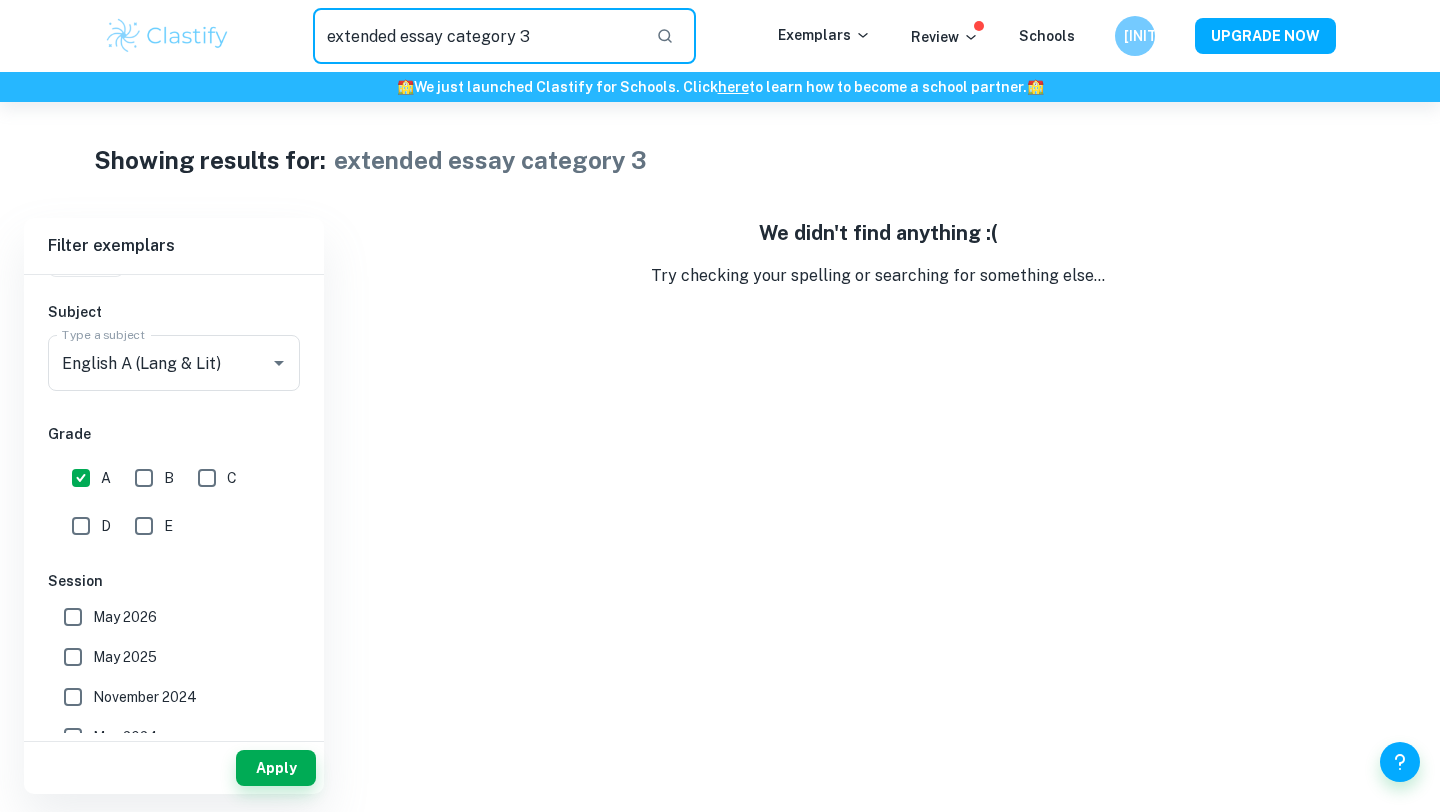 drag, startPoint x: 546, startPoint y: 42, endPoint x: 293, endPoint y: 40, distance: 253.0079 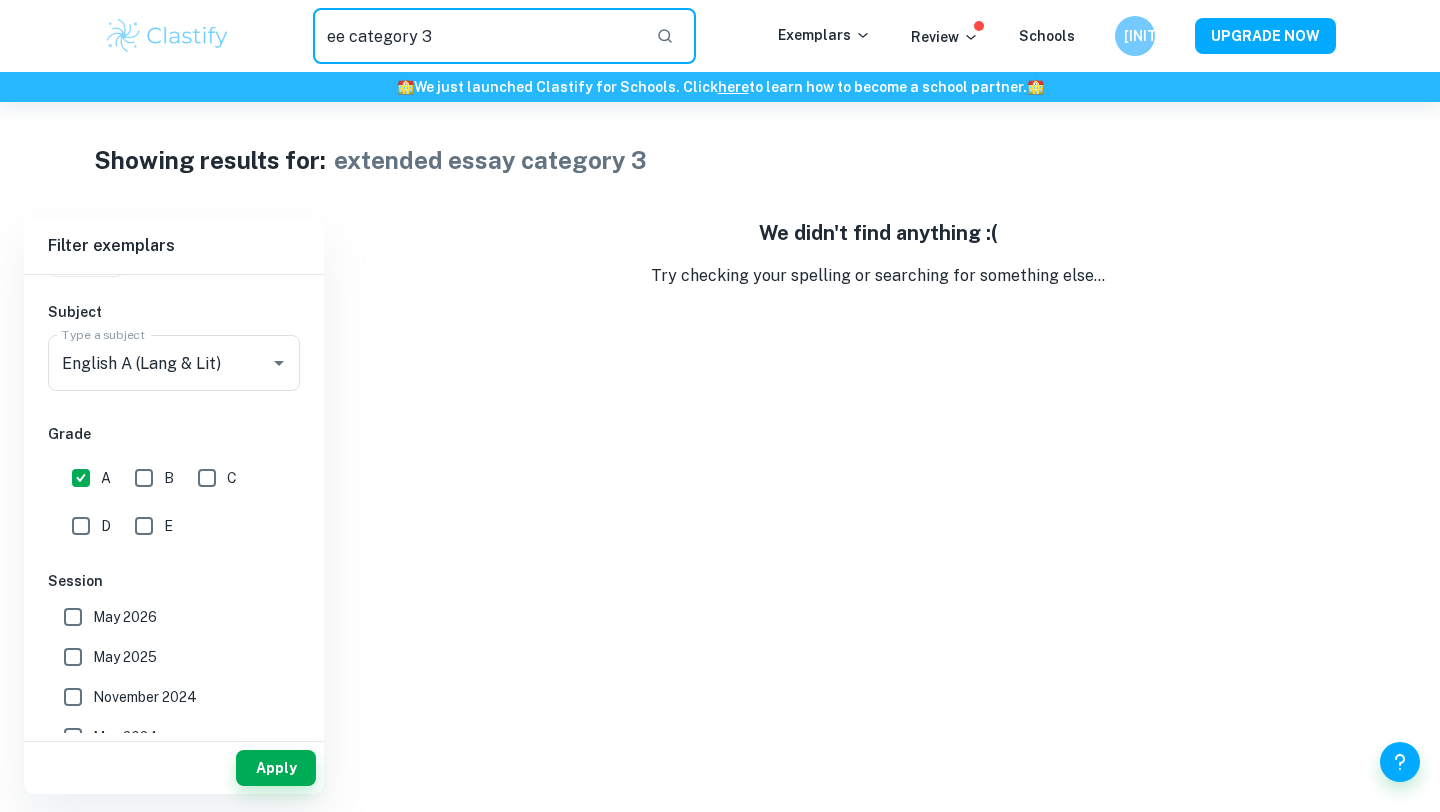 type on "ee category 3" 